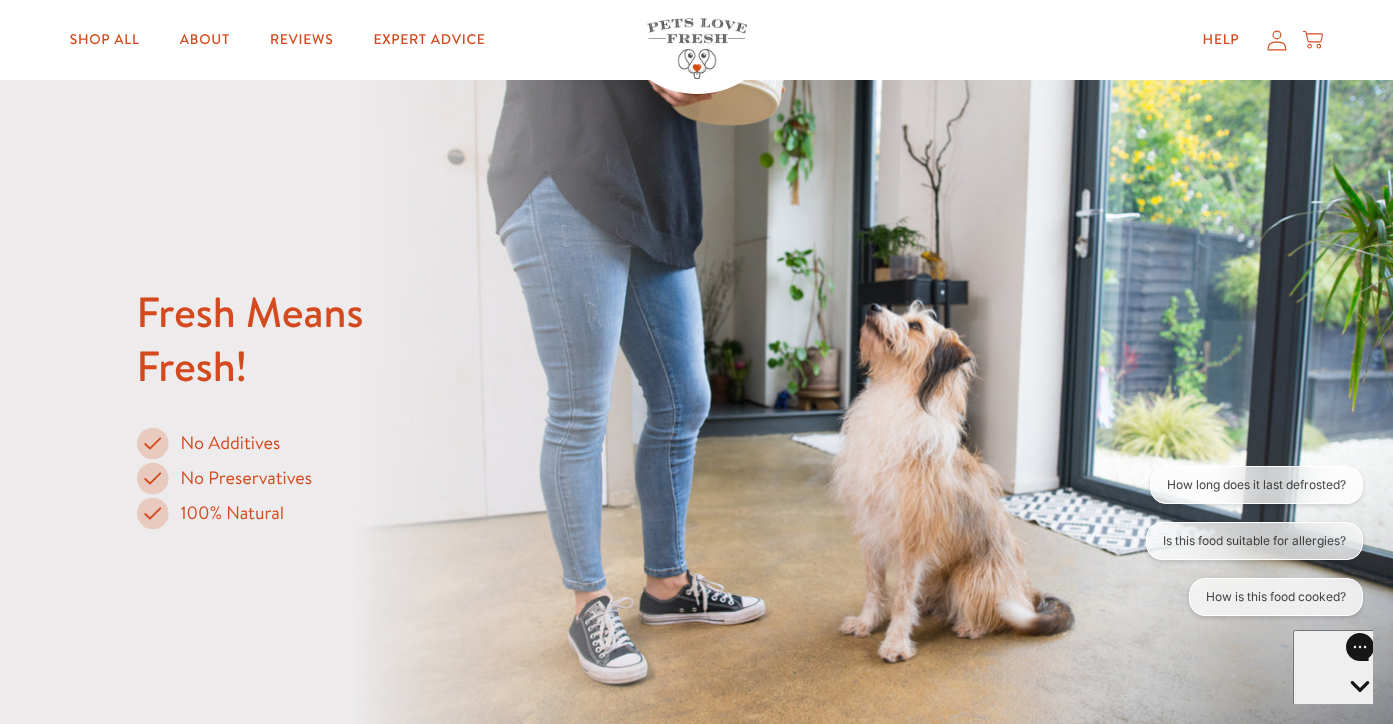 scroll, scrollTop: 2869, scrollLeft: 0, axis: vertical 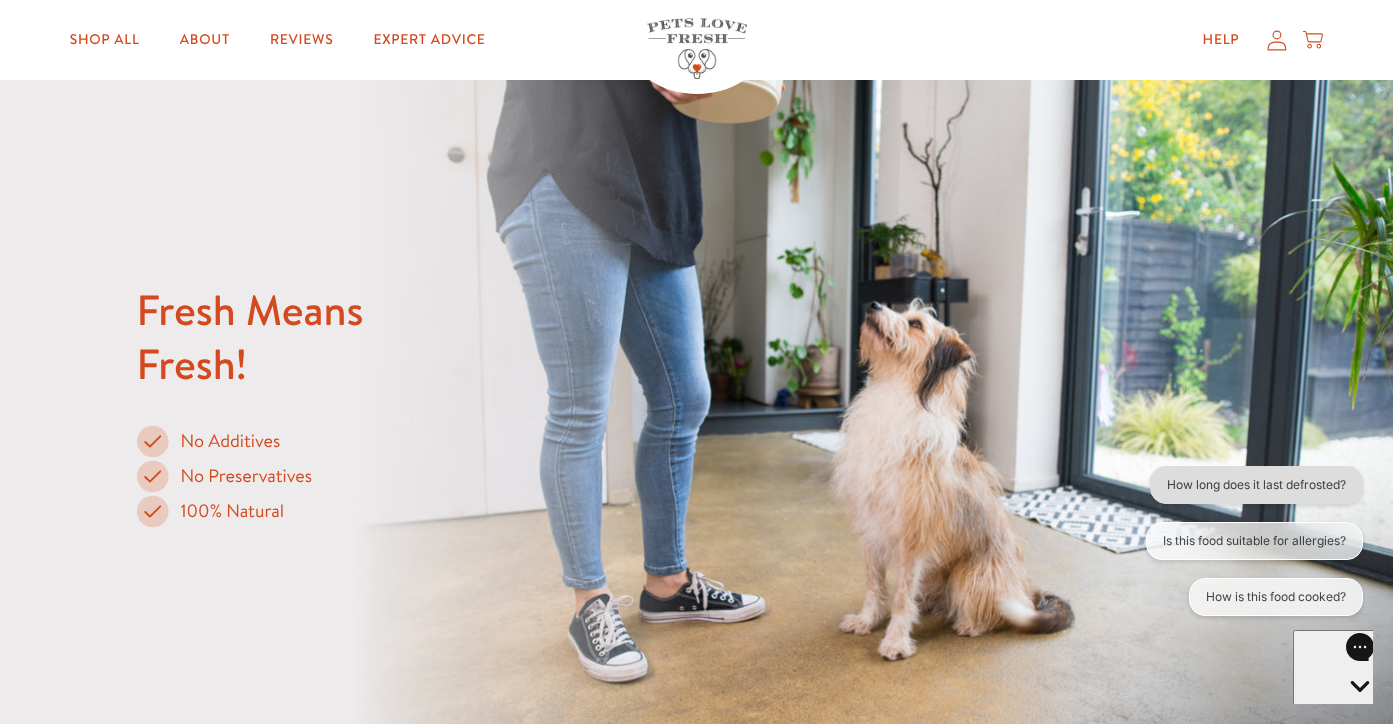 click on "How long does it last defrosted?" at bounding box center [1255, 485] 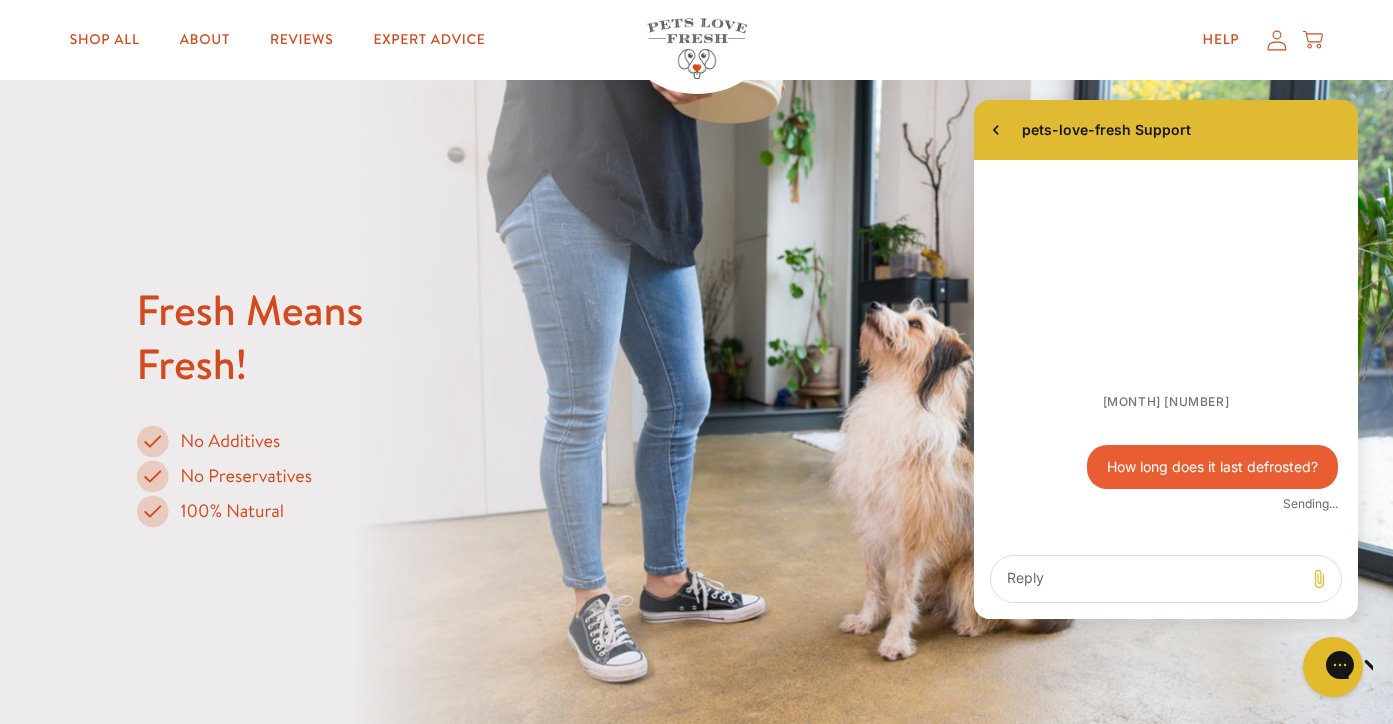 scroll, scrollTop: 0, scrollLeft: 0, axis: both 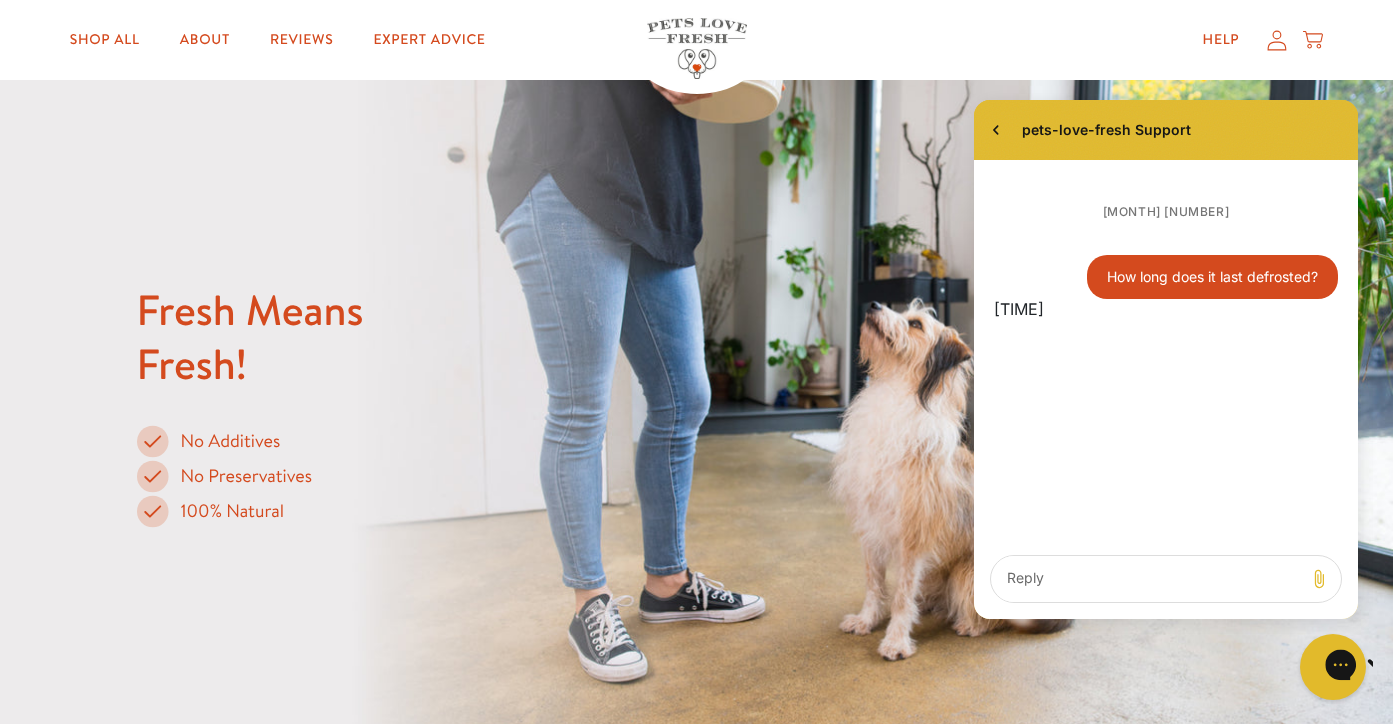 click at bounding box center [1411, 667] 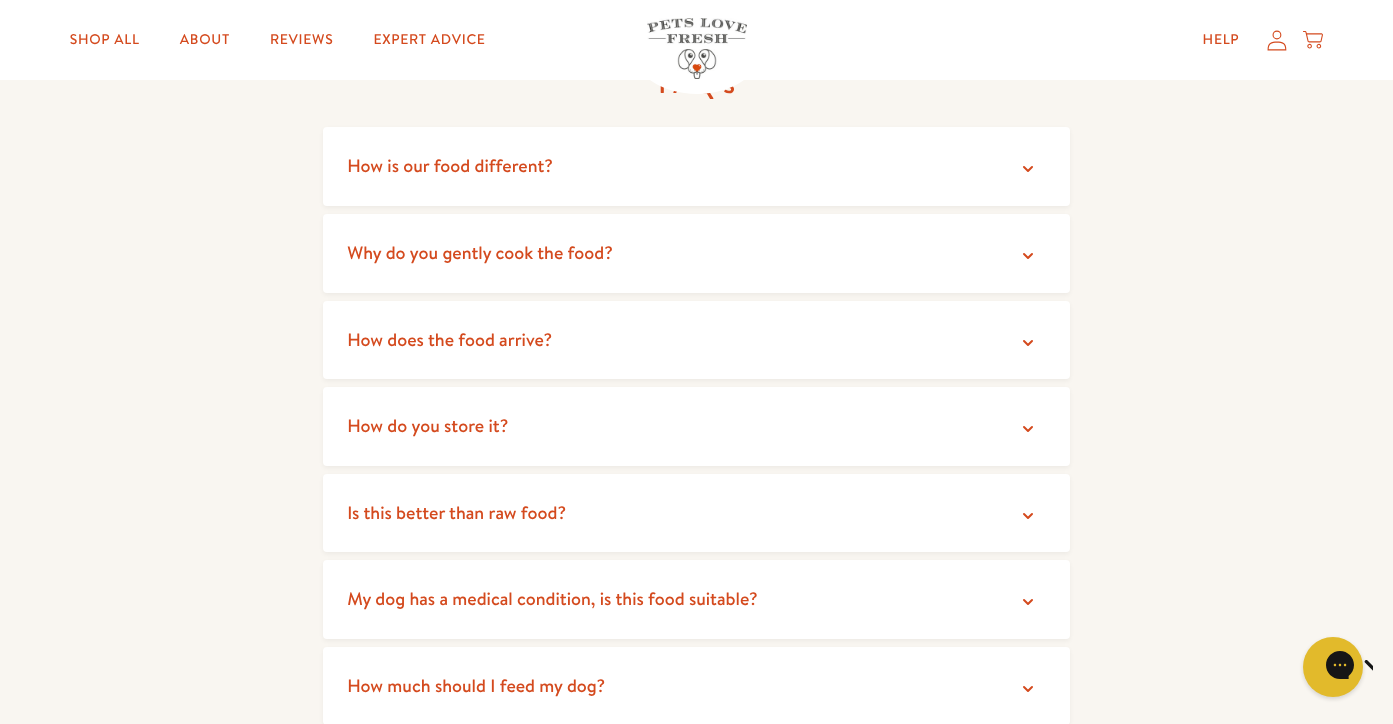 scroll, scrollTop: 3651, scrollLeft: 0, axis: vertical 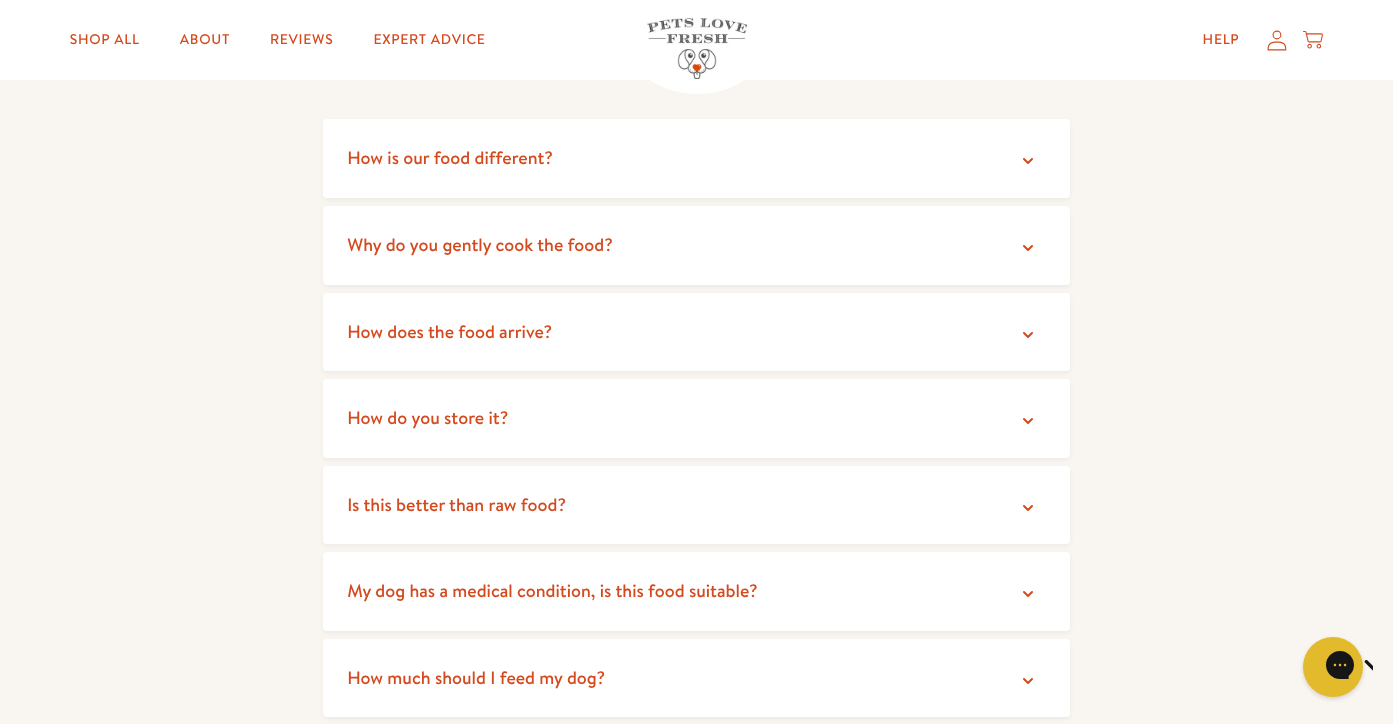click 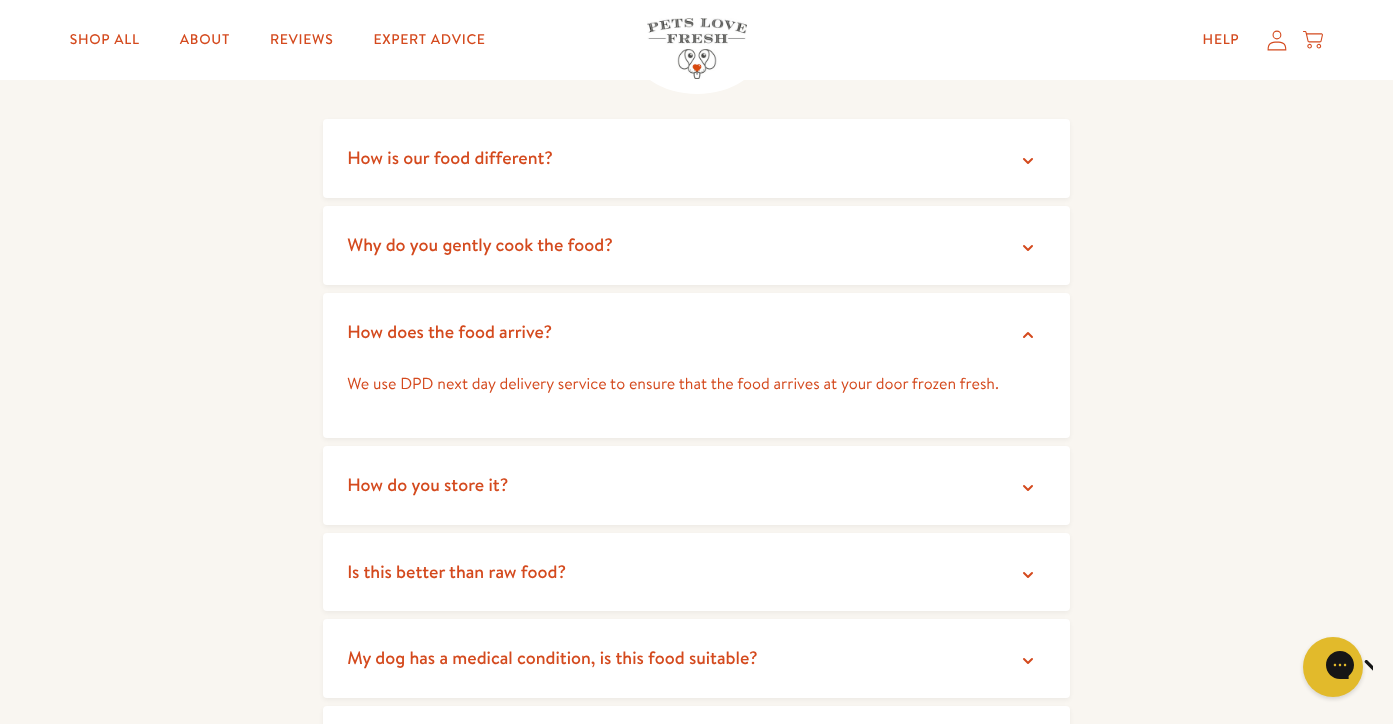 click 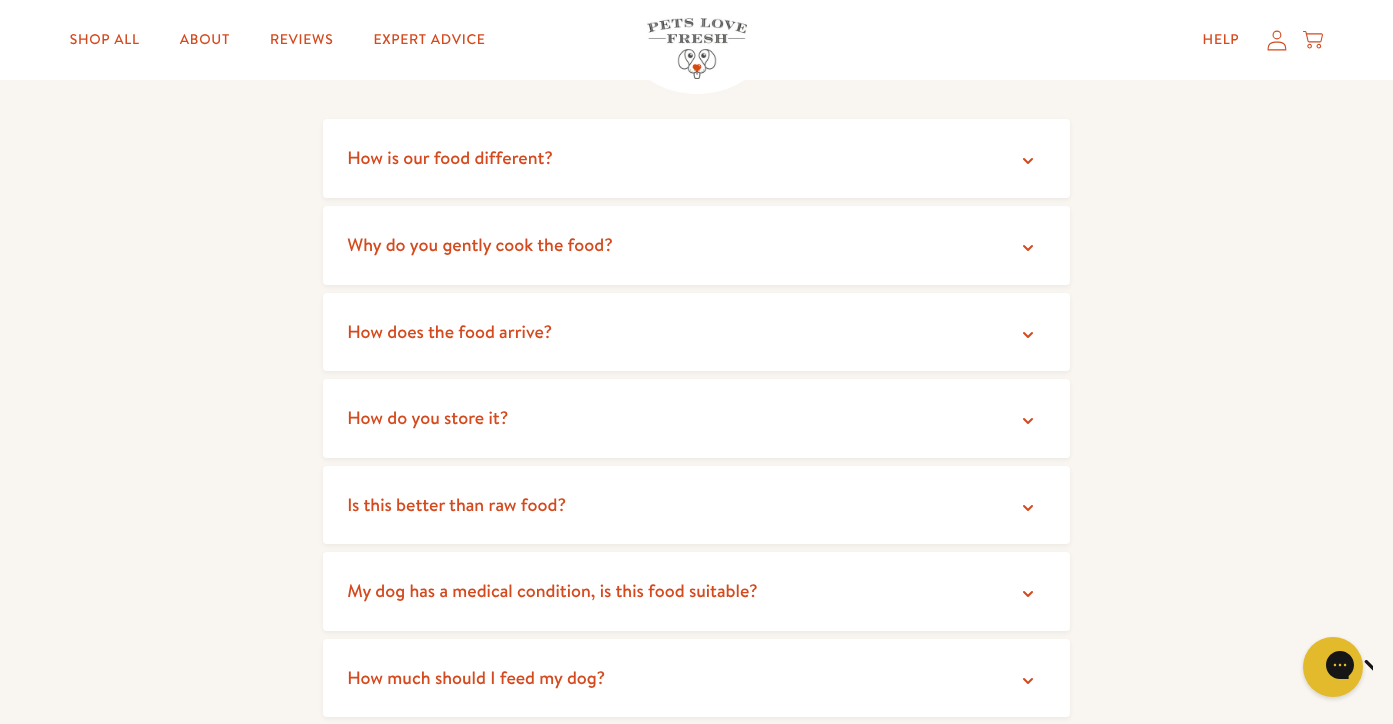 click 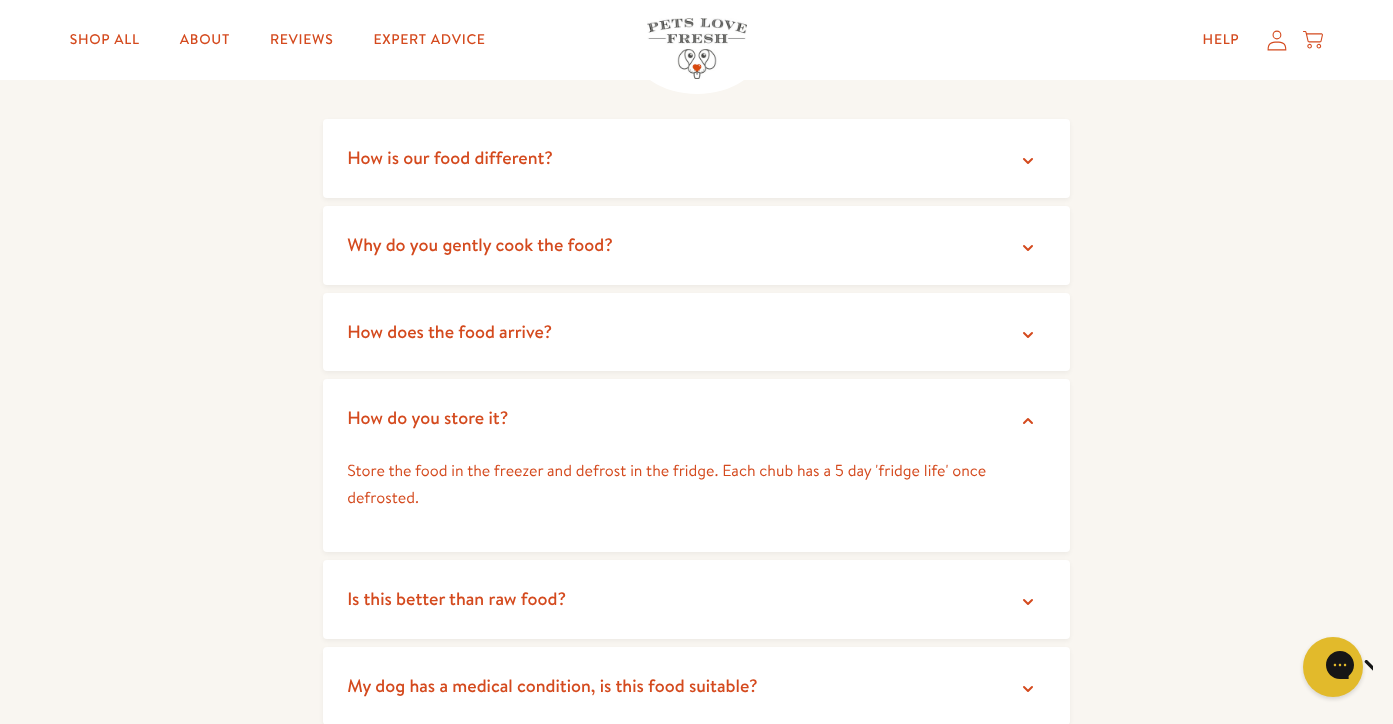 click 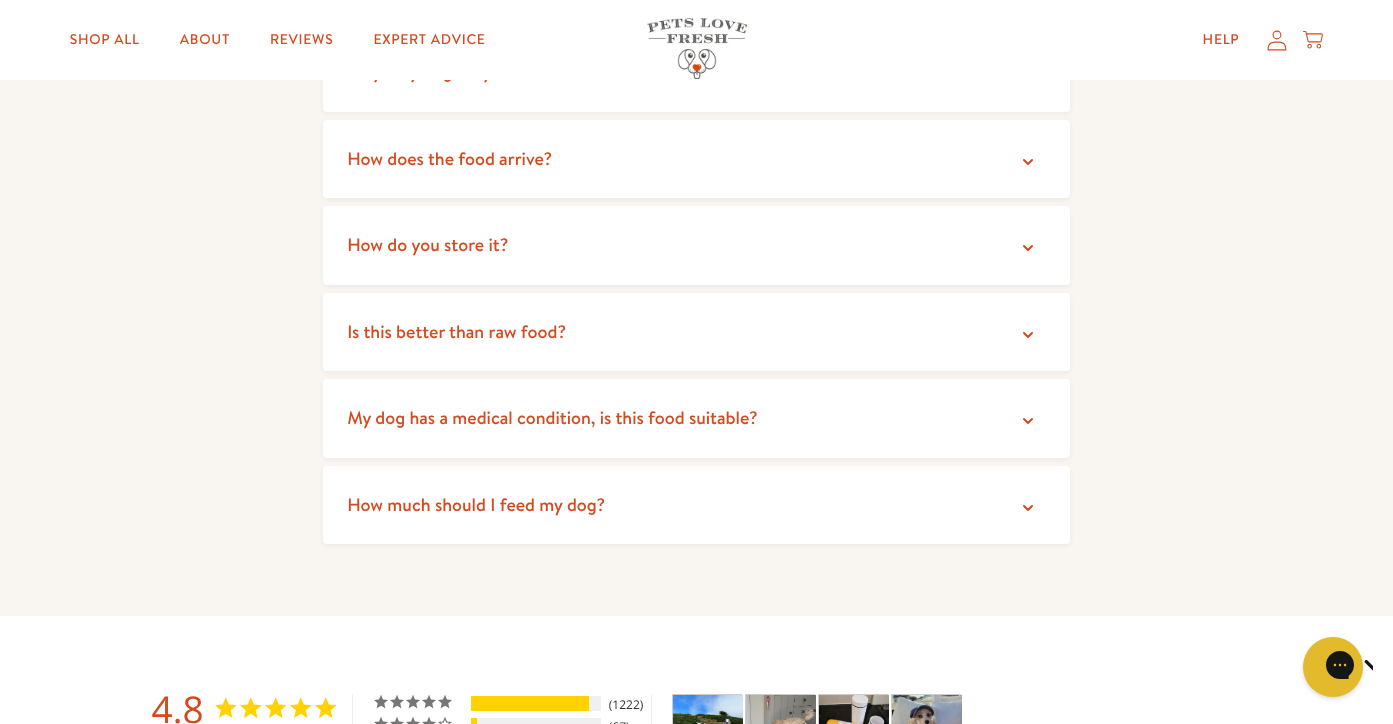 scroll, scrollTop: 3834, scrollLeft: 0, axis: vertical 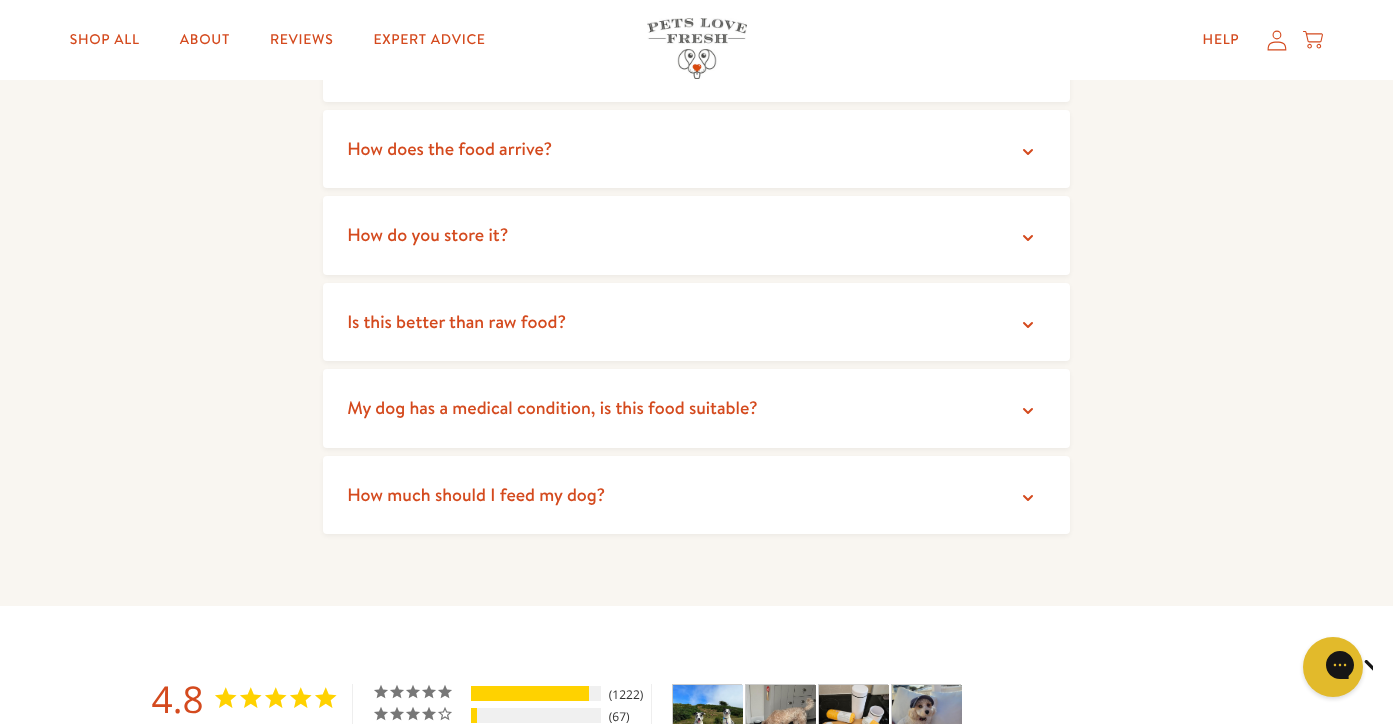 click 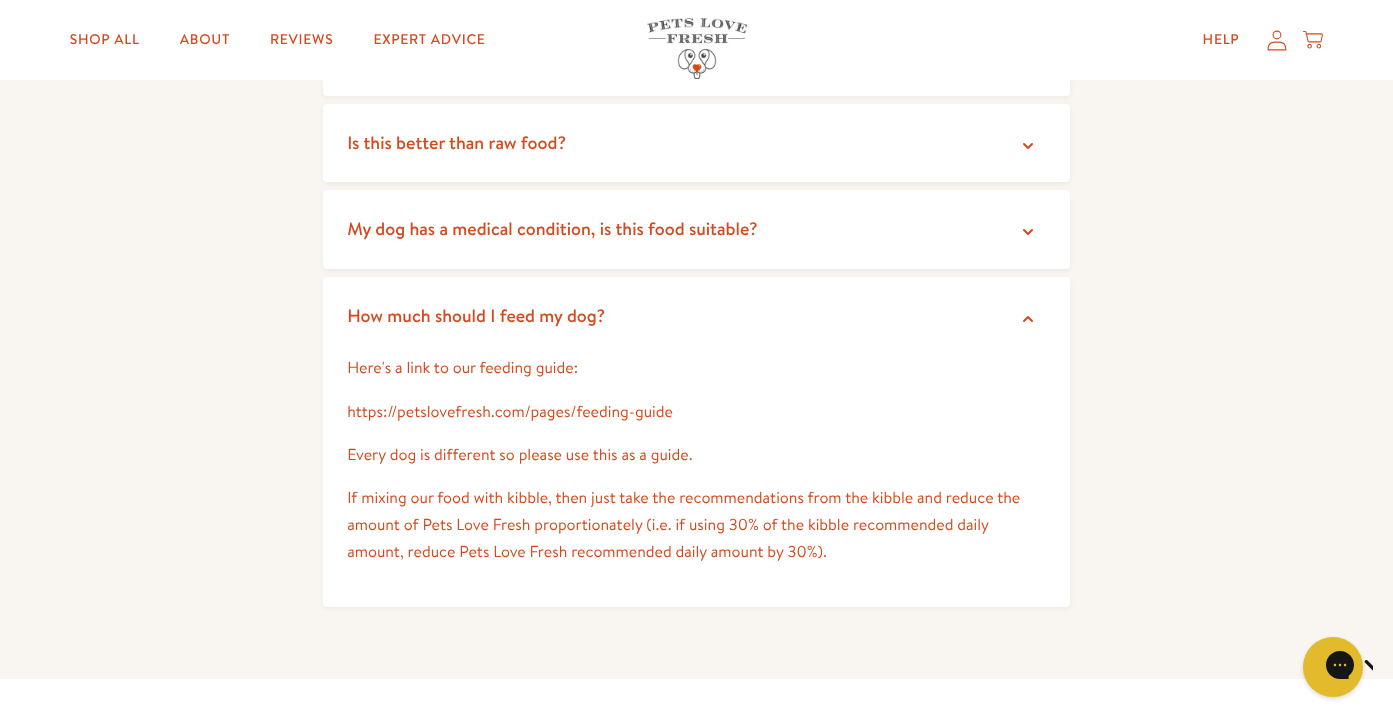 scroll, scrollTop: 4015, scrollLeft: 0, axis: vertical 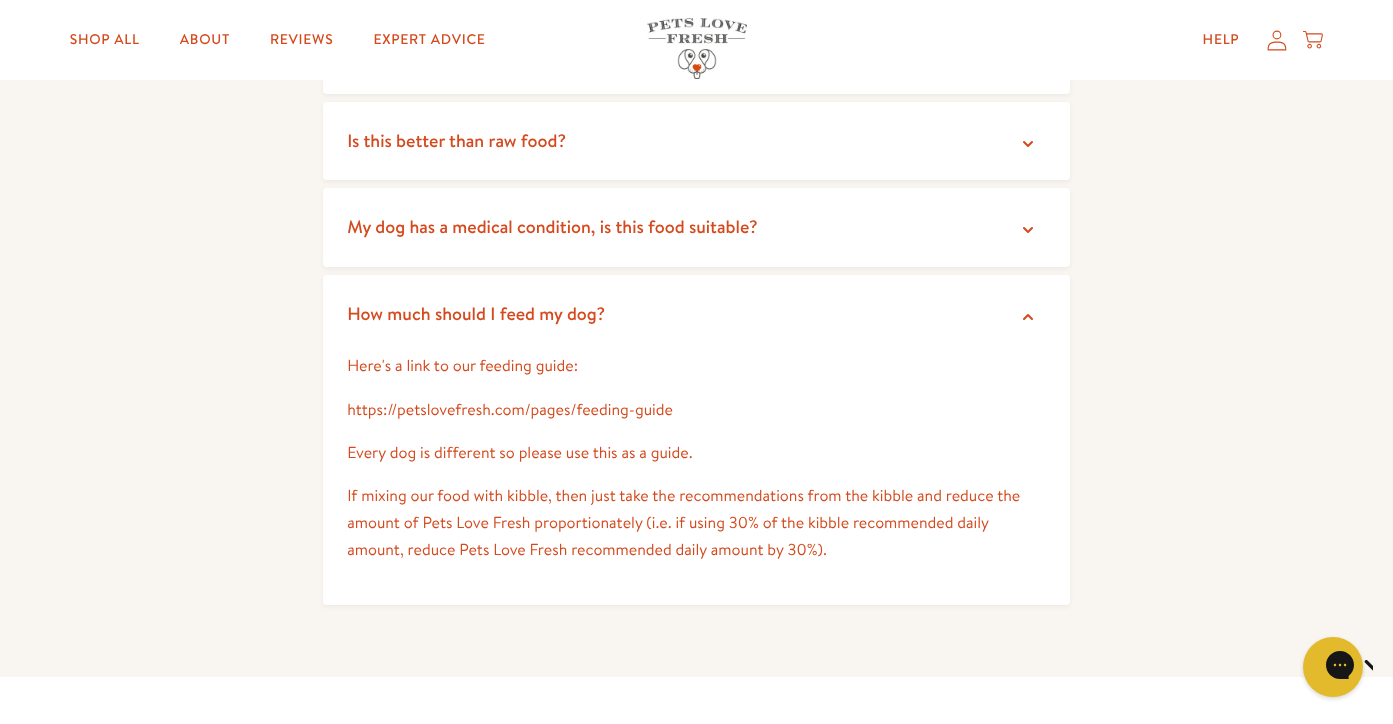 click on "https://petslovefresh.com/pages/feeding-guide" at bounding box center (510, 410) 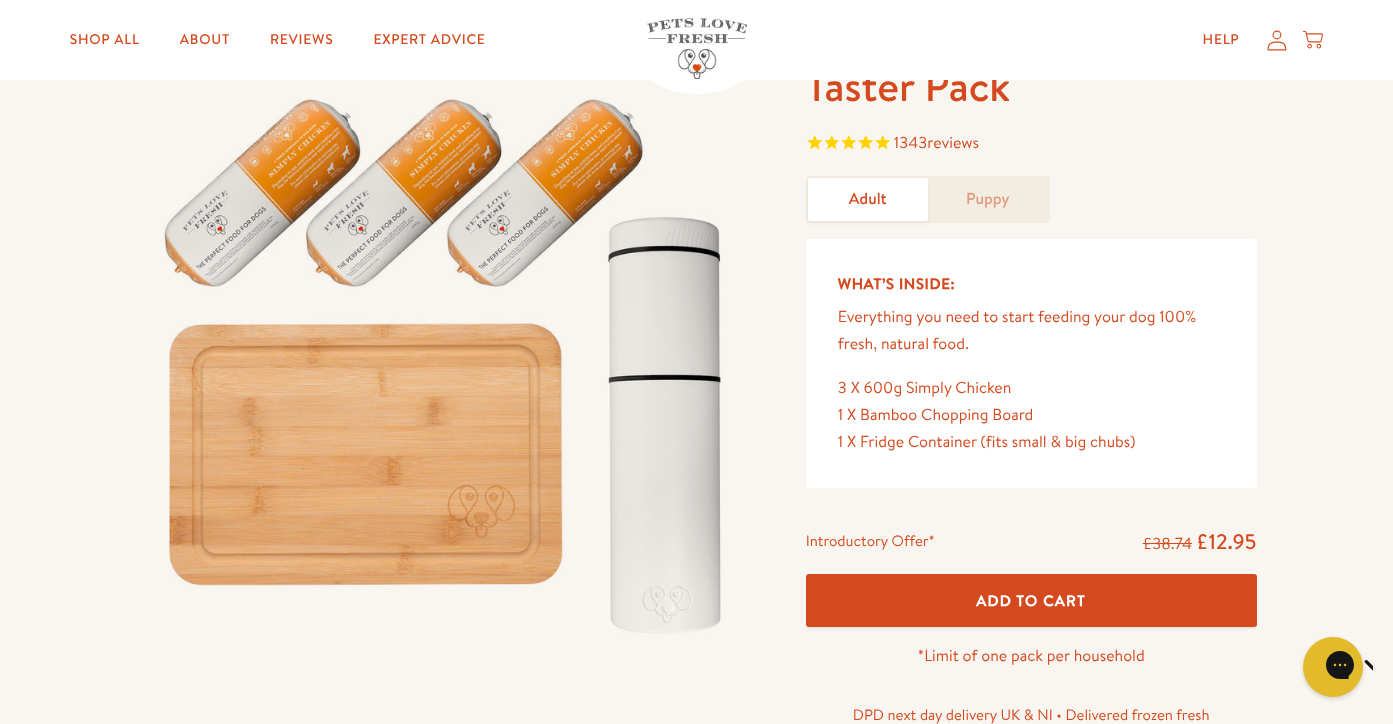 scroll, scrollTop: 120, scrollLeft: 0, axis: vertical 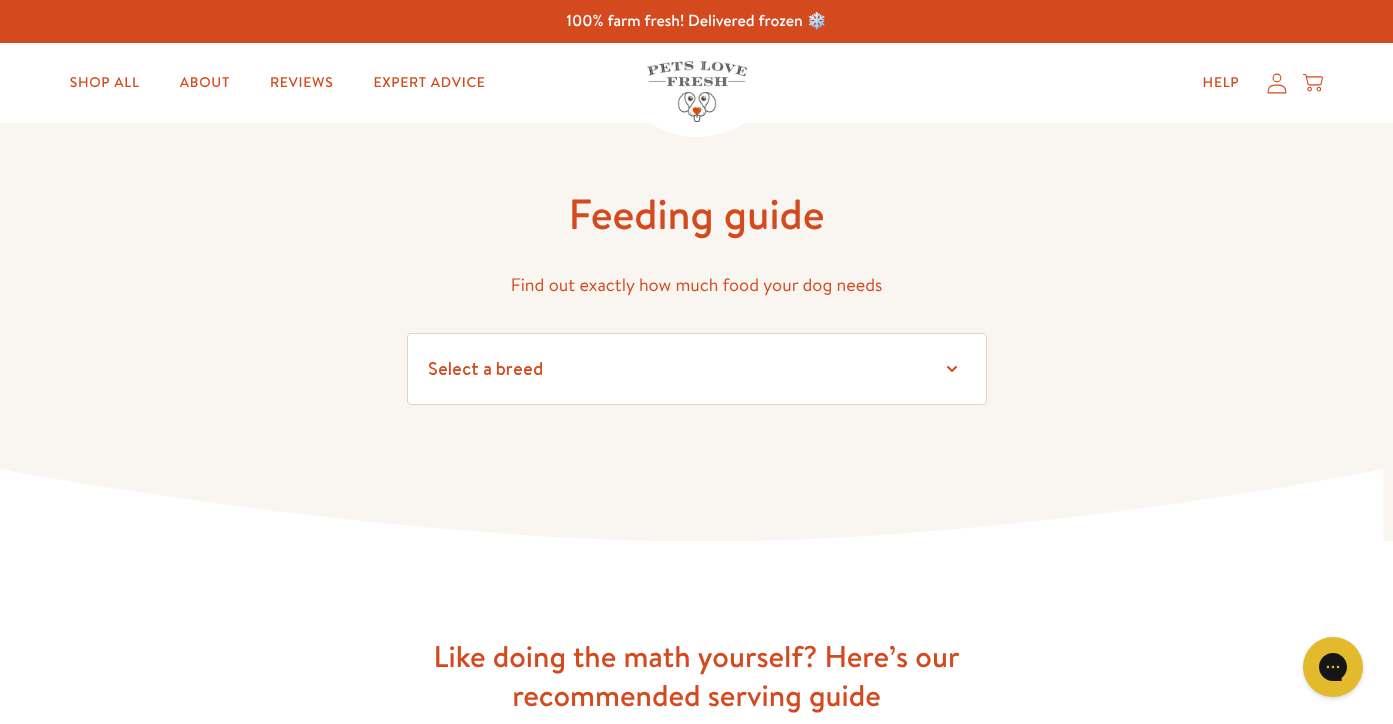 select on "35" 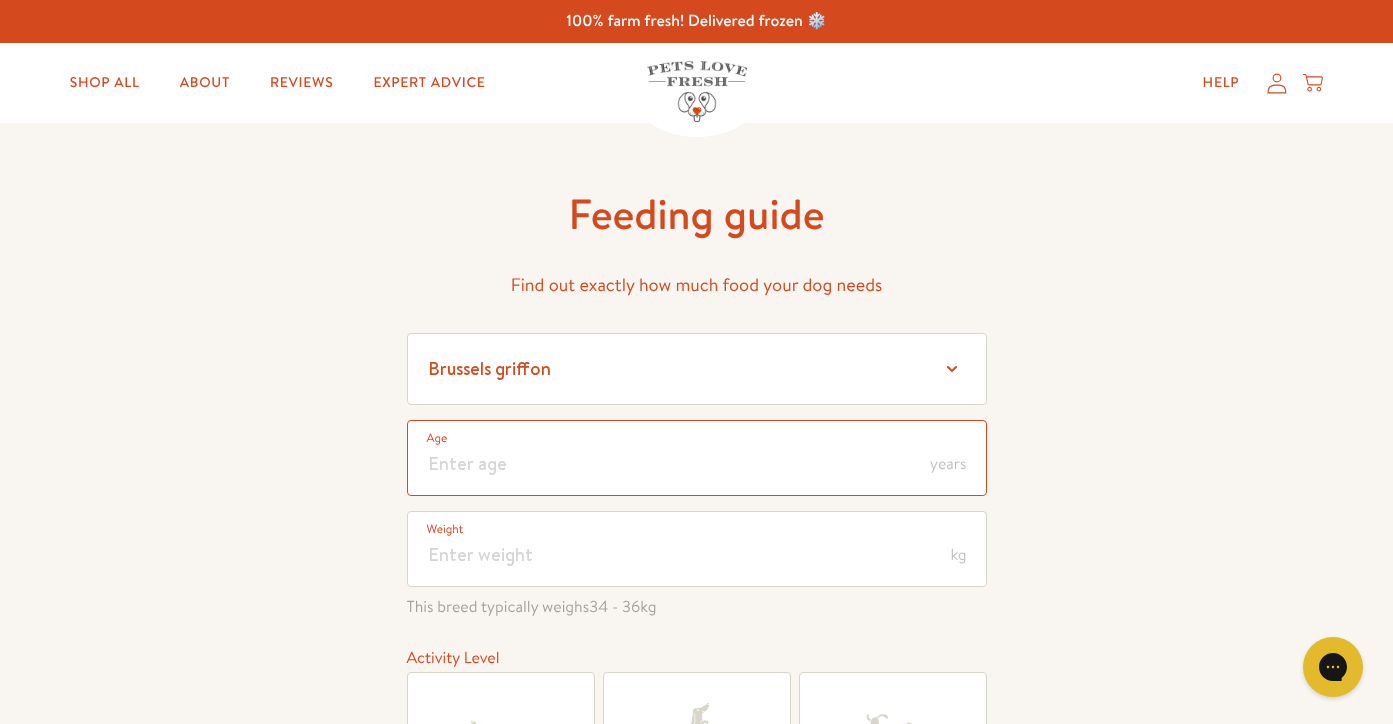 click at bounding box center [697, 458] 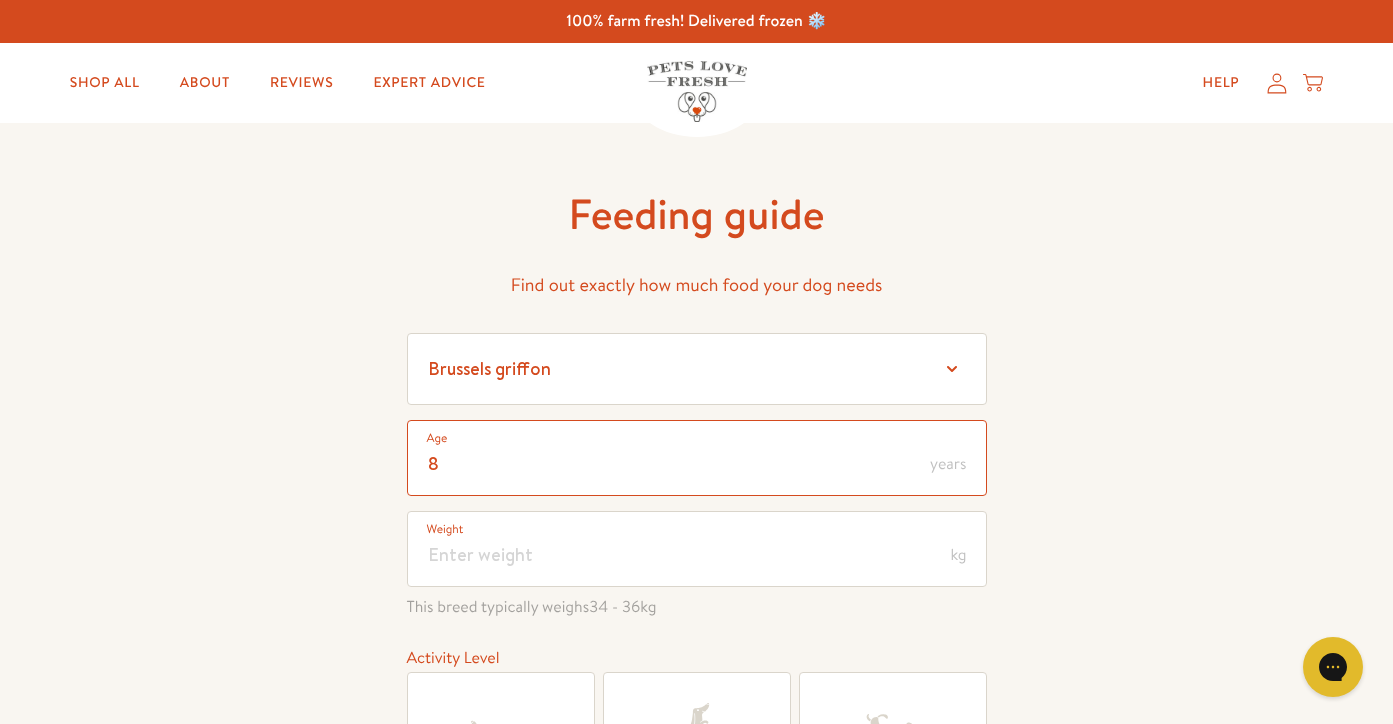 type on "8" 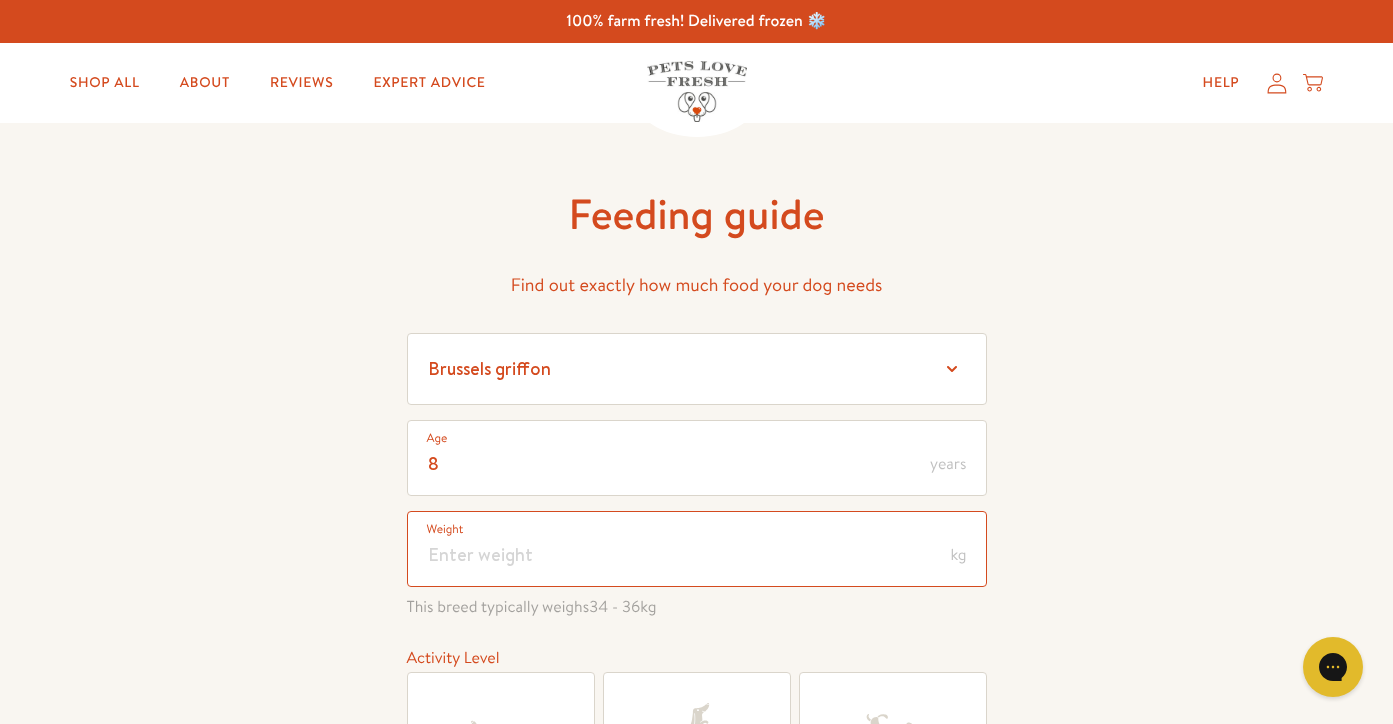 click at bounding box center [697, 549] 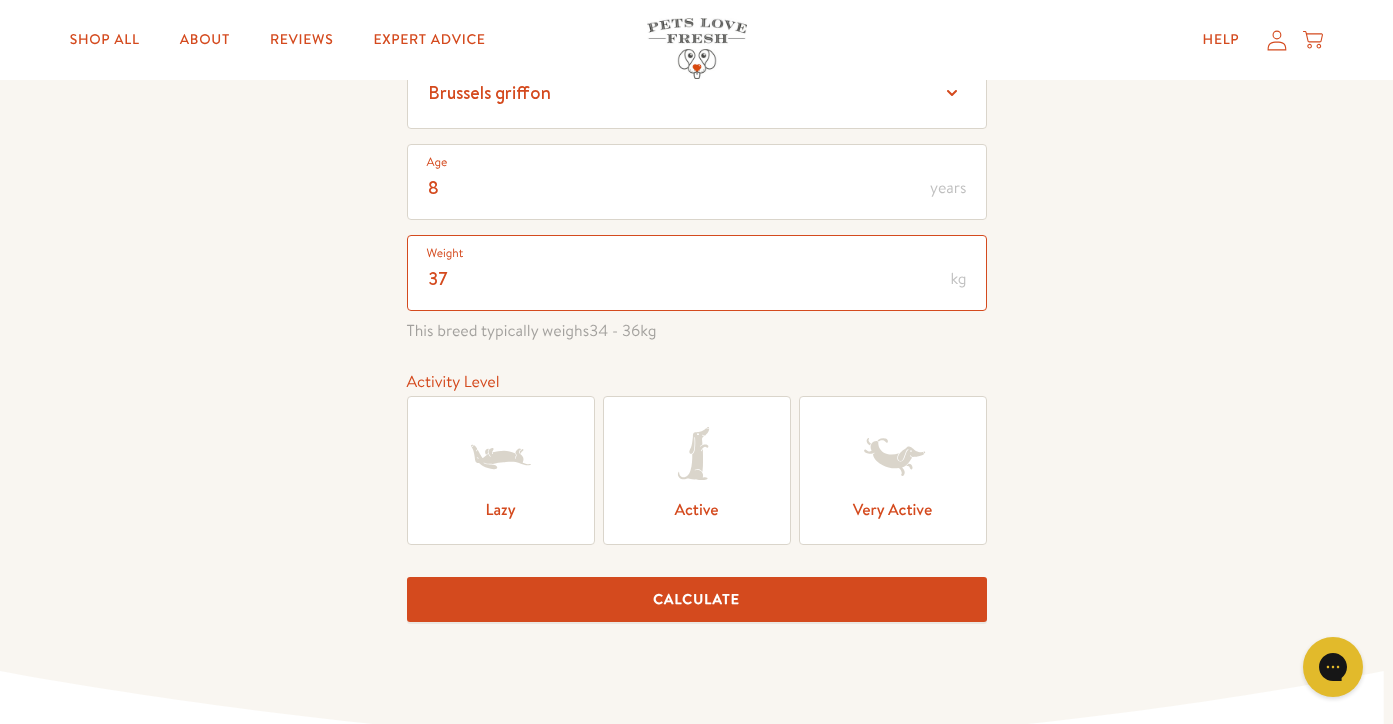 scroll, scrollTop: 294, scrollLeft: 0, axis: vertical 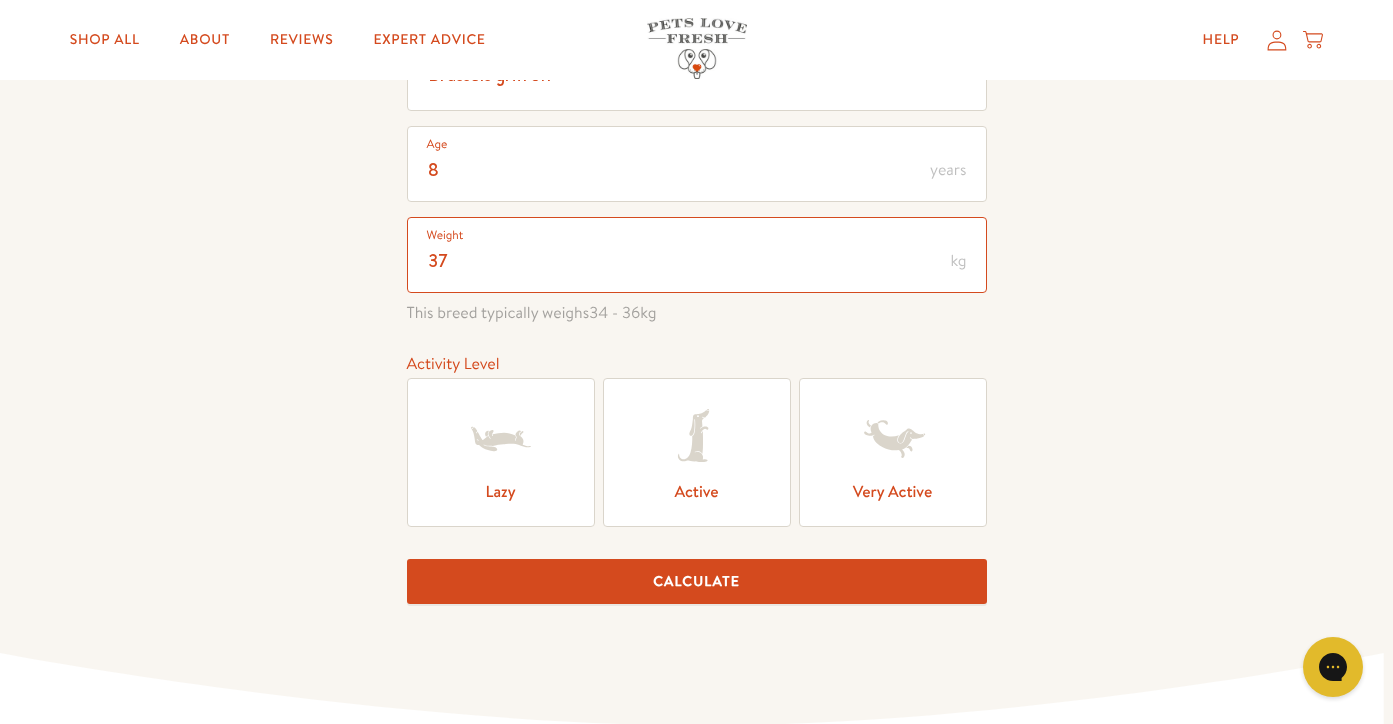 type on "37" 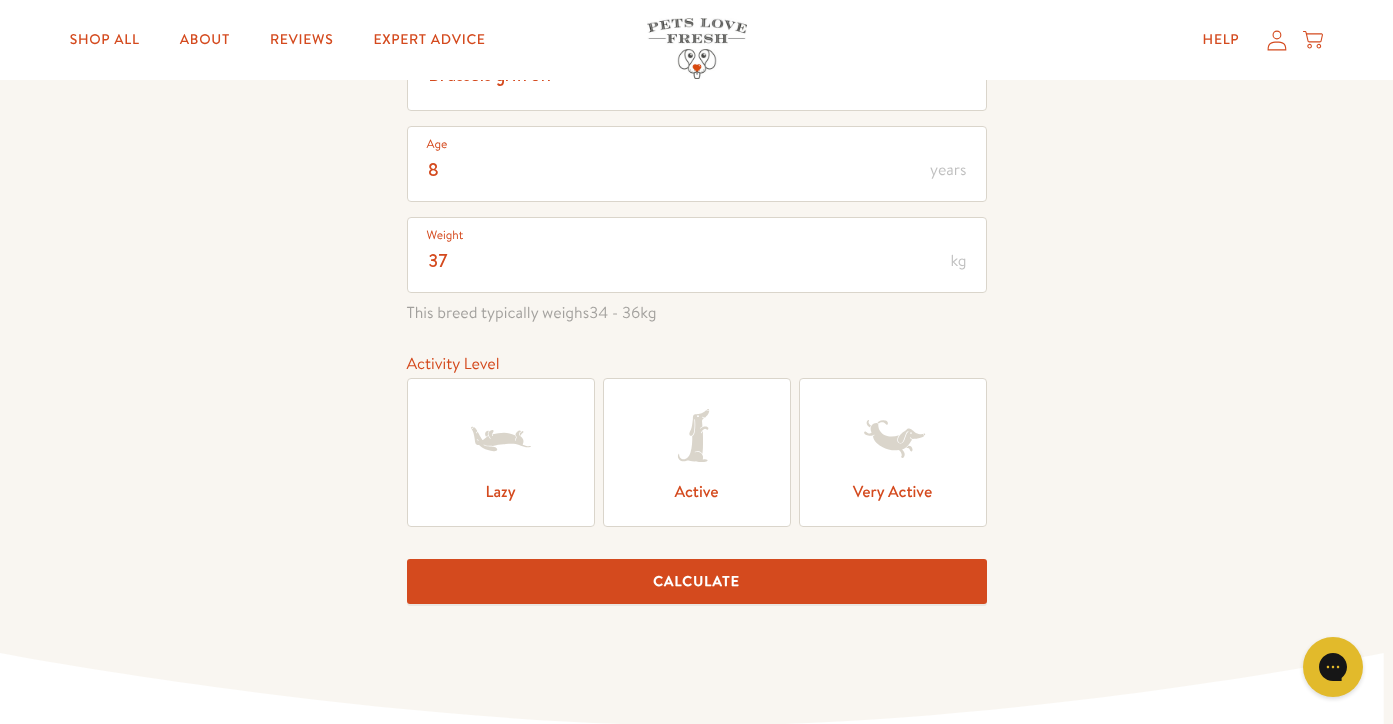 click 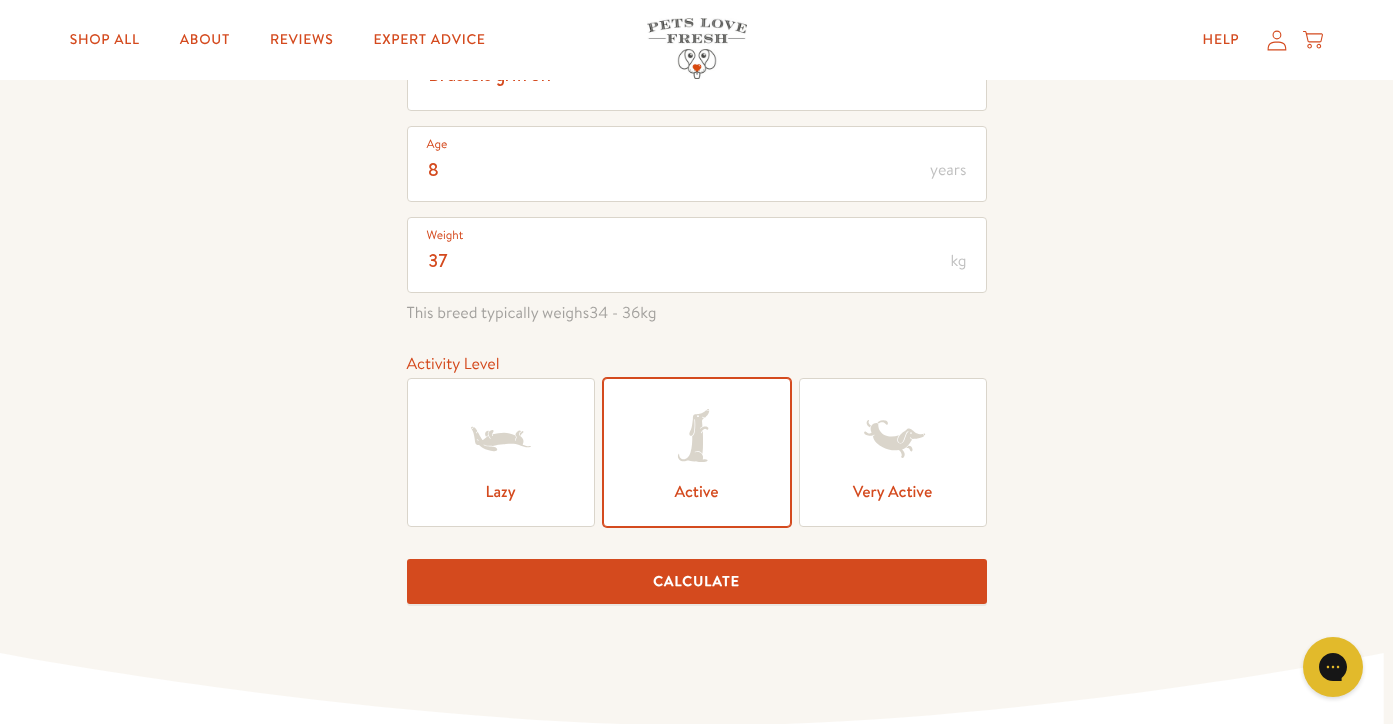 click on "Calculate" at bounding box center [697, 581] 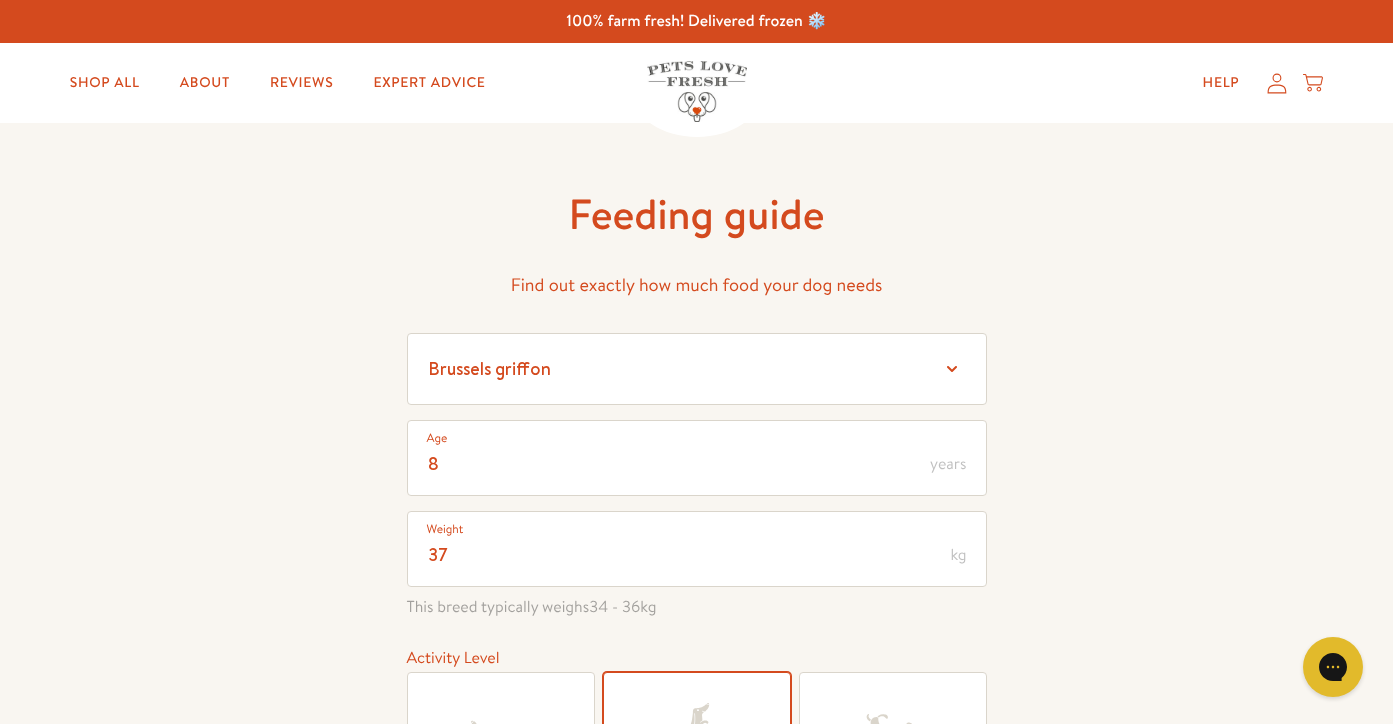 scroll, scrollTop: 0, scrollLeft: 0, axis: both 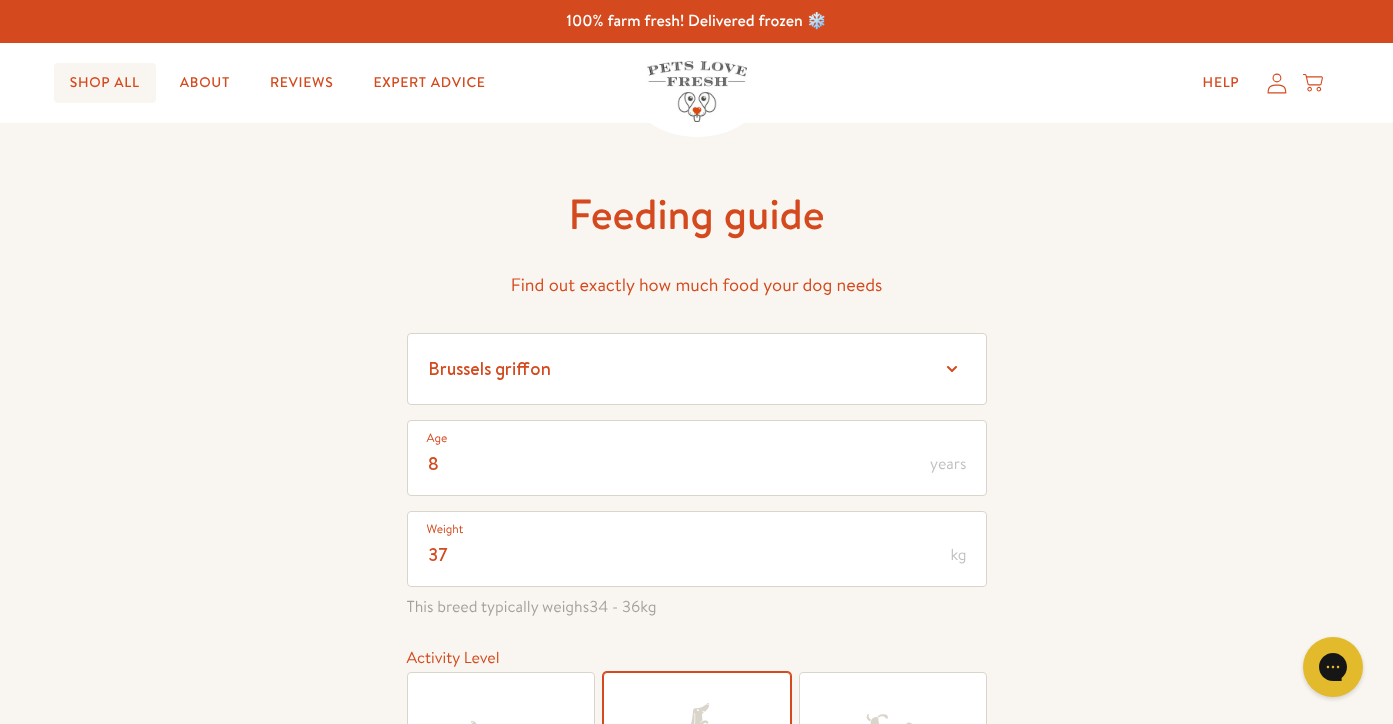 click on "Shop All" at bounding box center [105, 83] 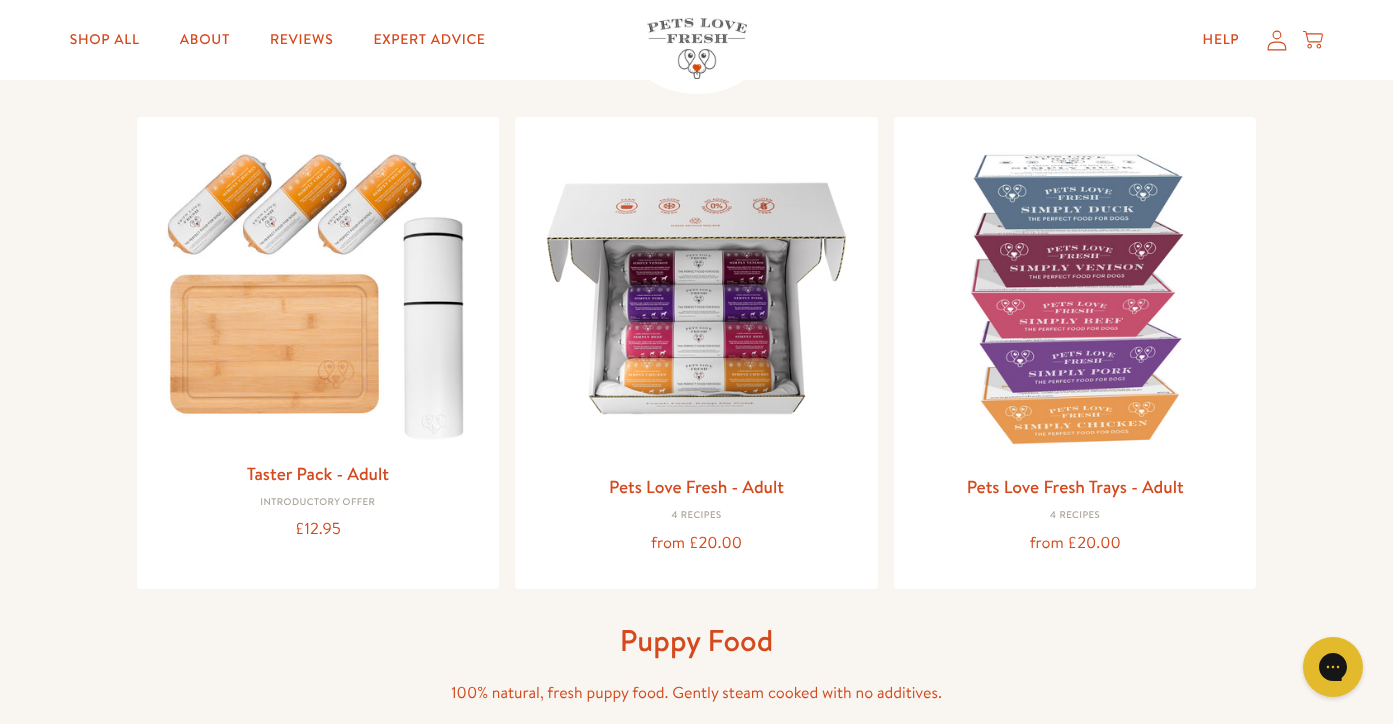scroll, scrollTop: 189, scrollLeft: 0, axis: vertical 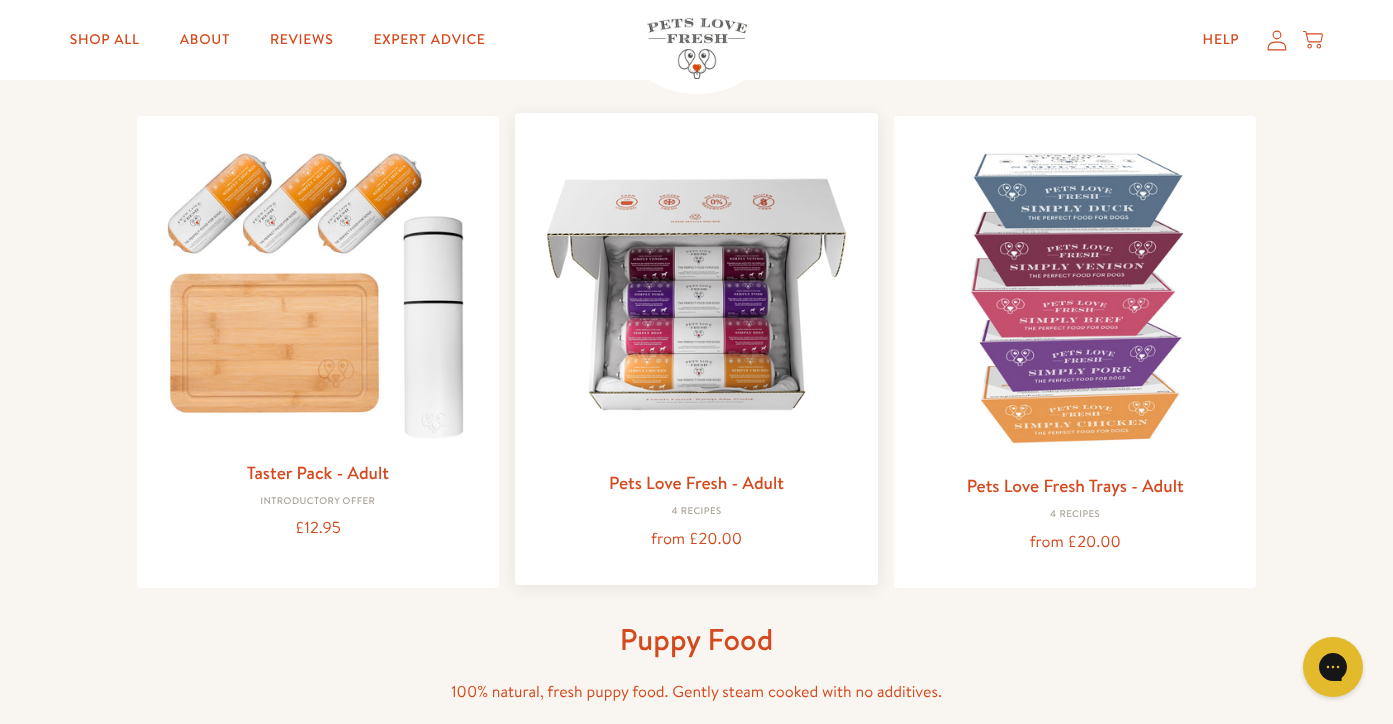click at bounding box center [696, 294] 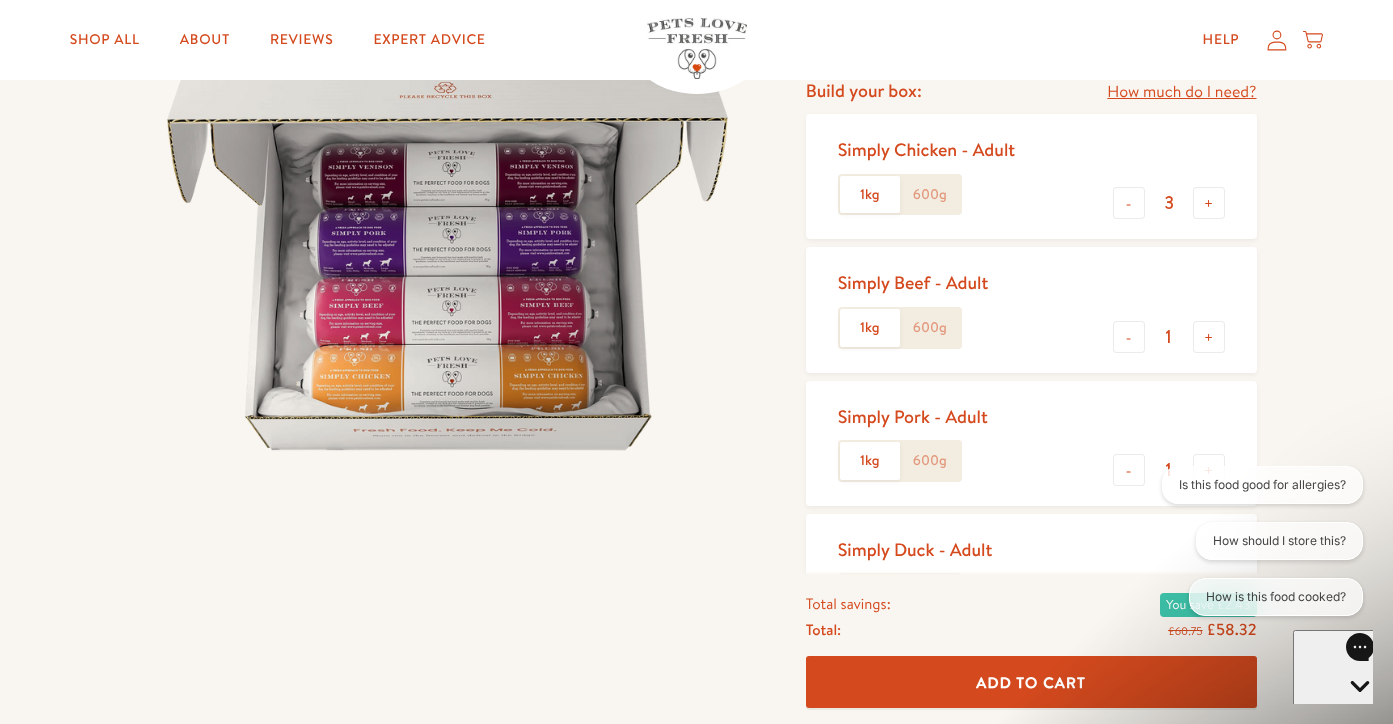 scroll, scrollTop: 260, scrollLeft: 0, axis: vertical 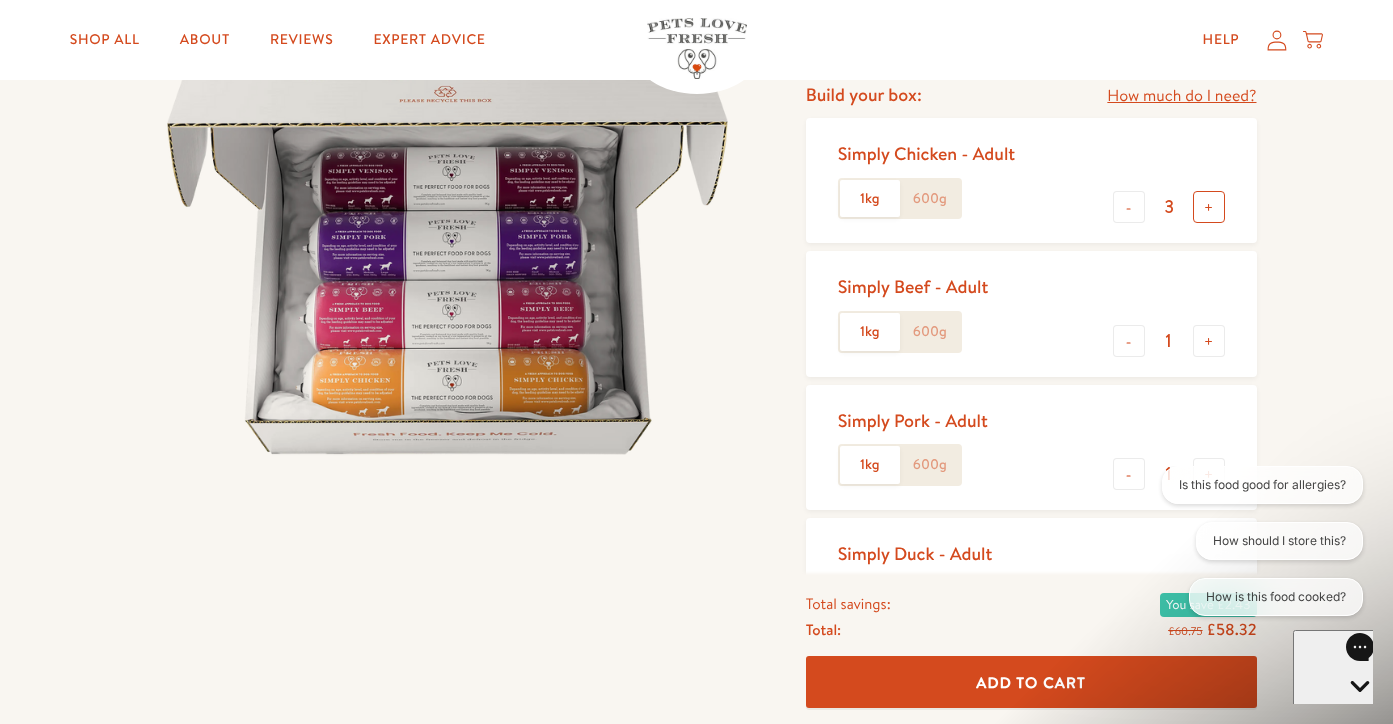 click on "+" at bounding box center [1209, 207] 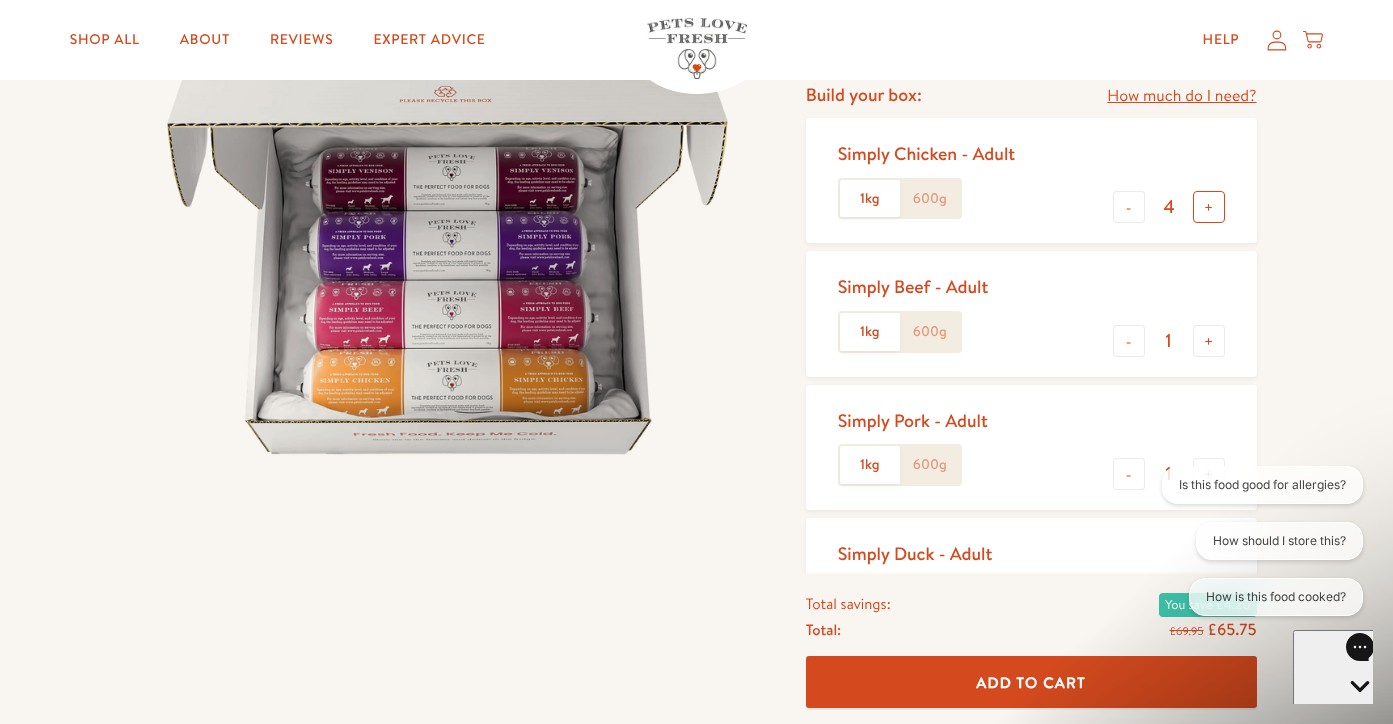 click on "+" at bounding box center [1209, 207] 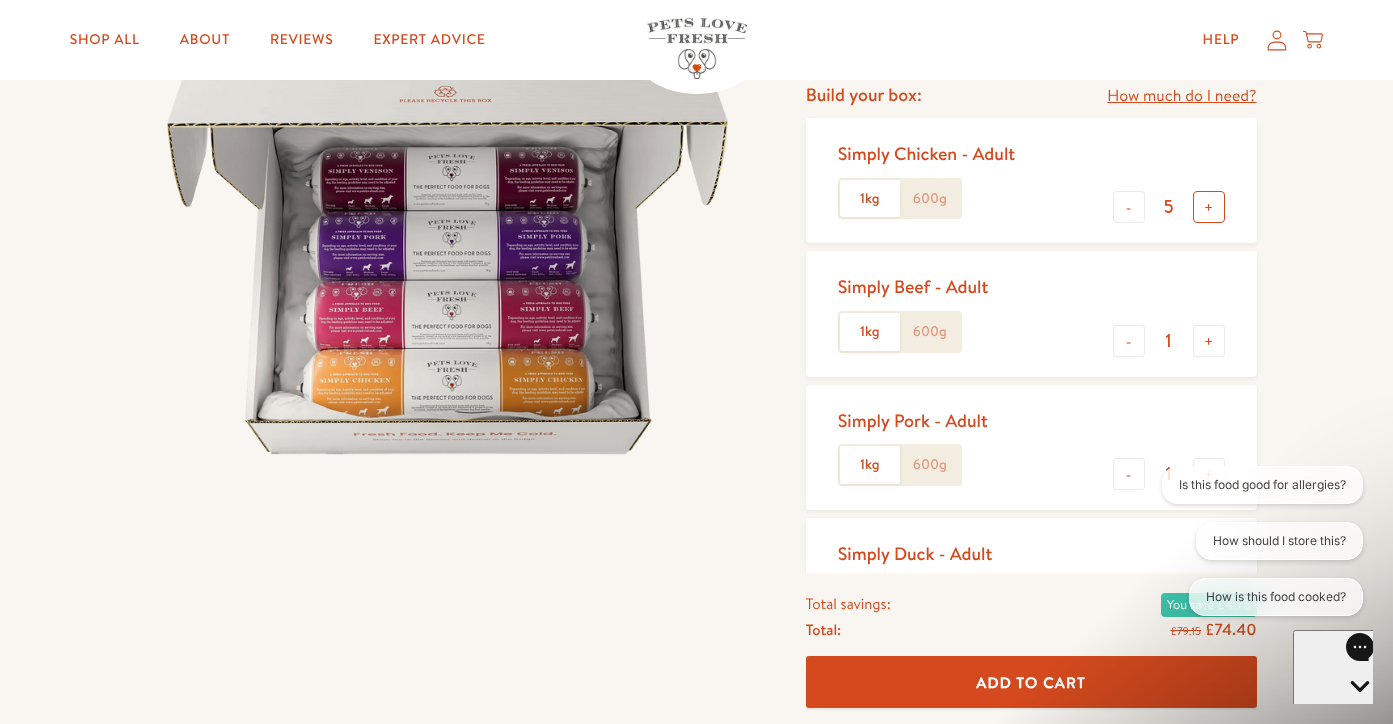 click on "+" at bounding box center [1209, 207] 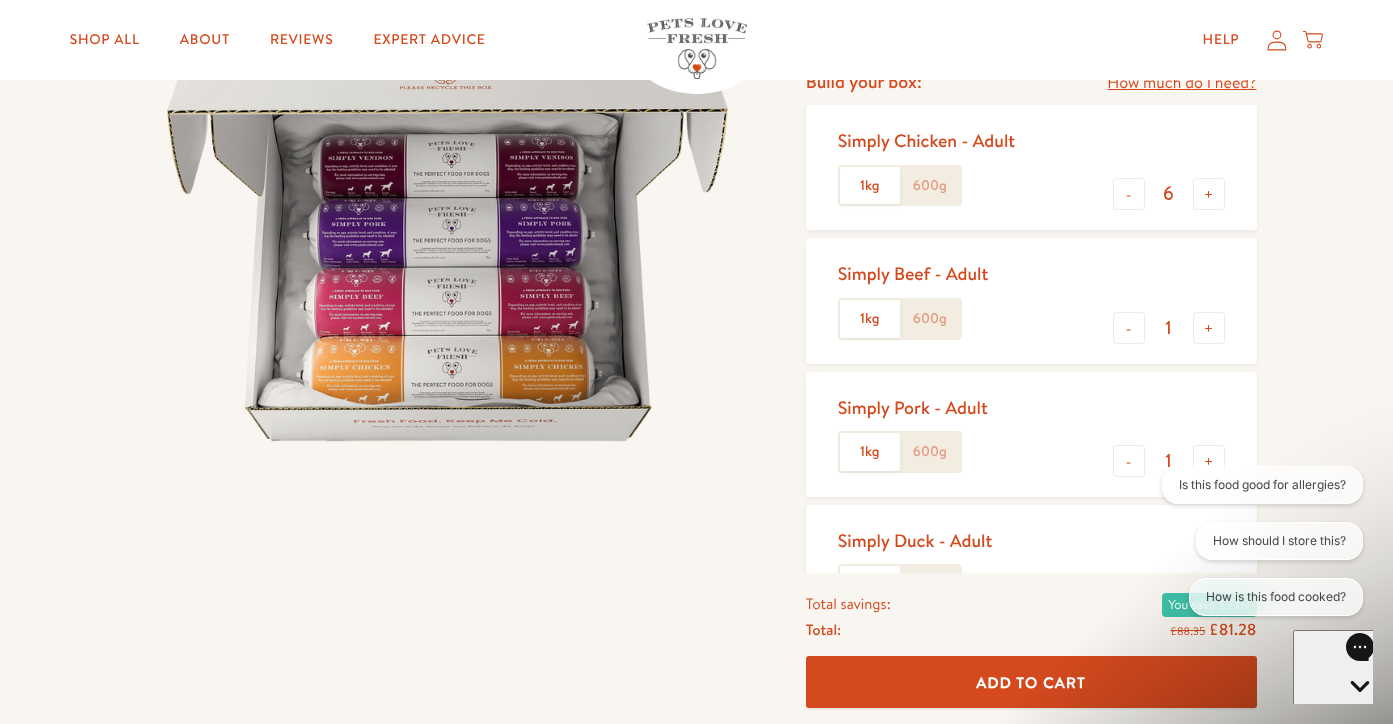 scroll, scrollTop: 273, scrollLeft: 0, axis: vertical 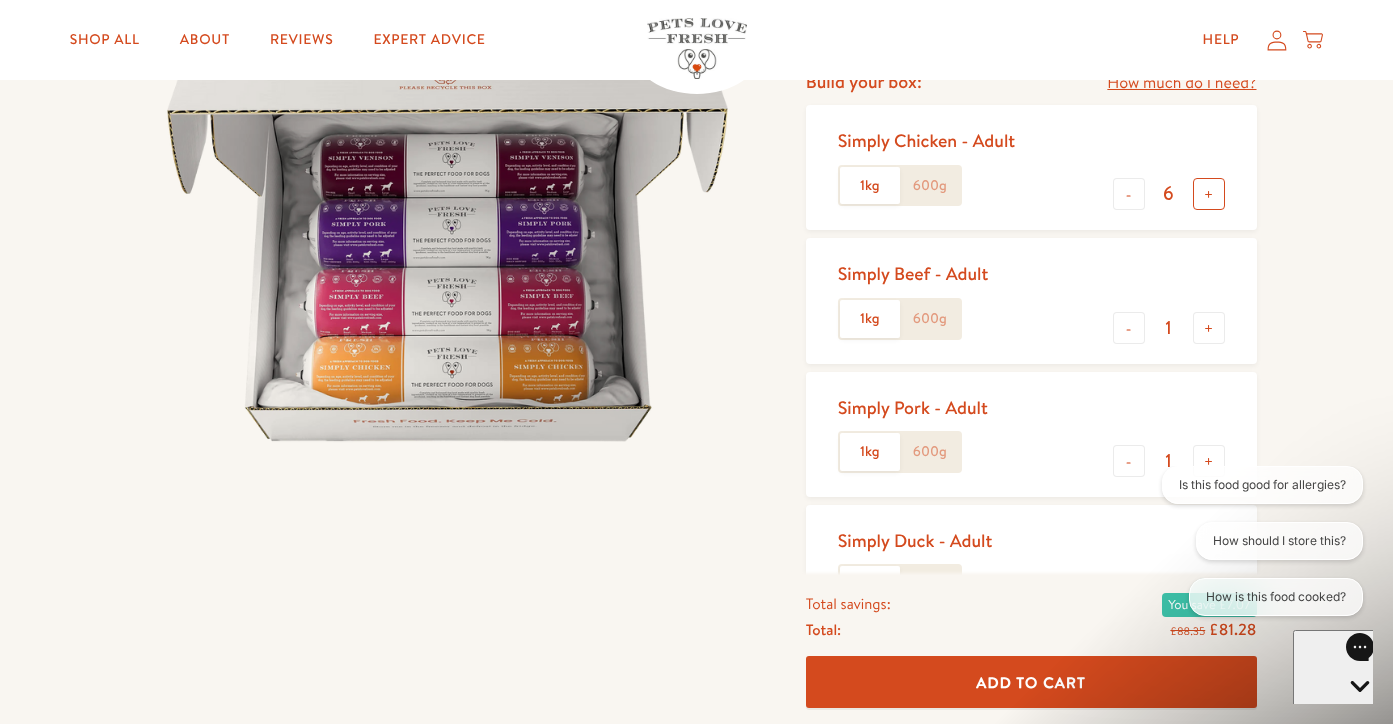 click on "+" at bounding box center (1209, 194) 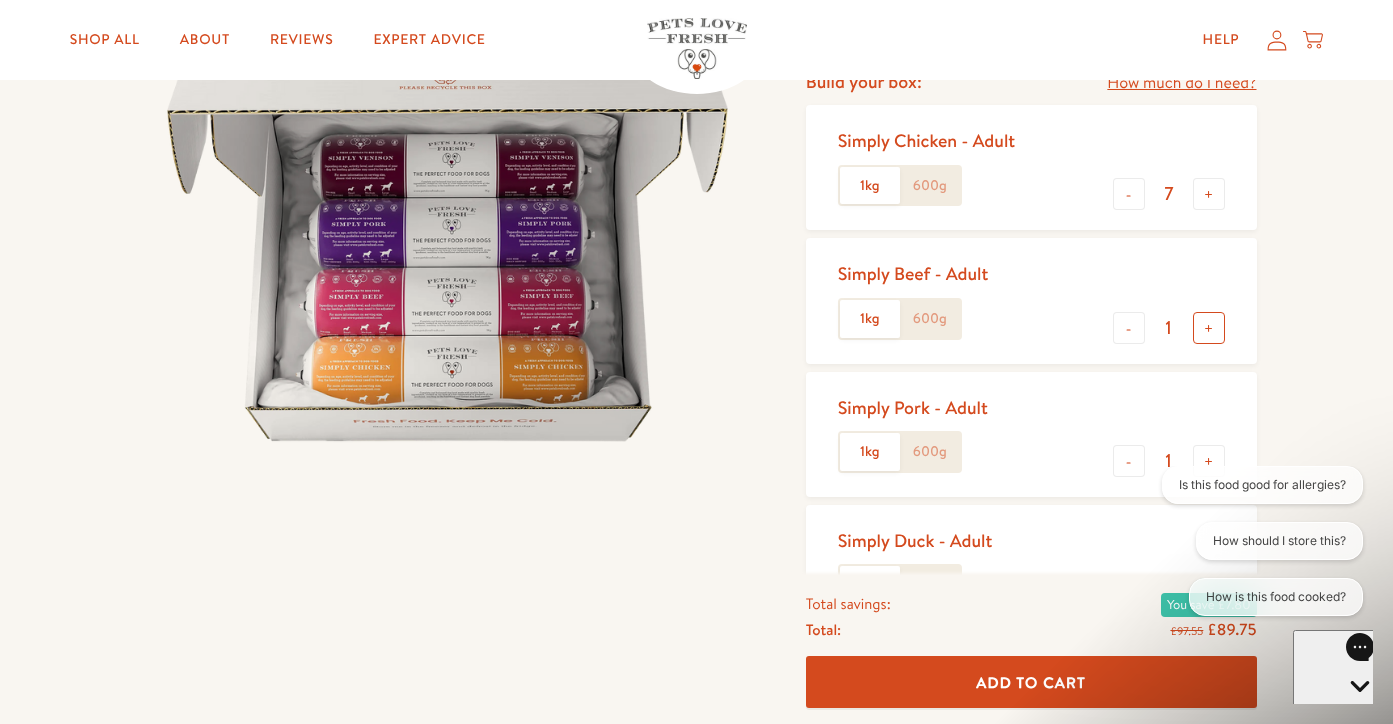 click on "+" at bounding box center (1209, 328) 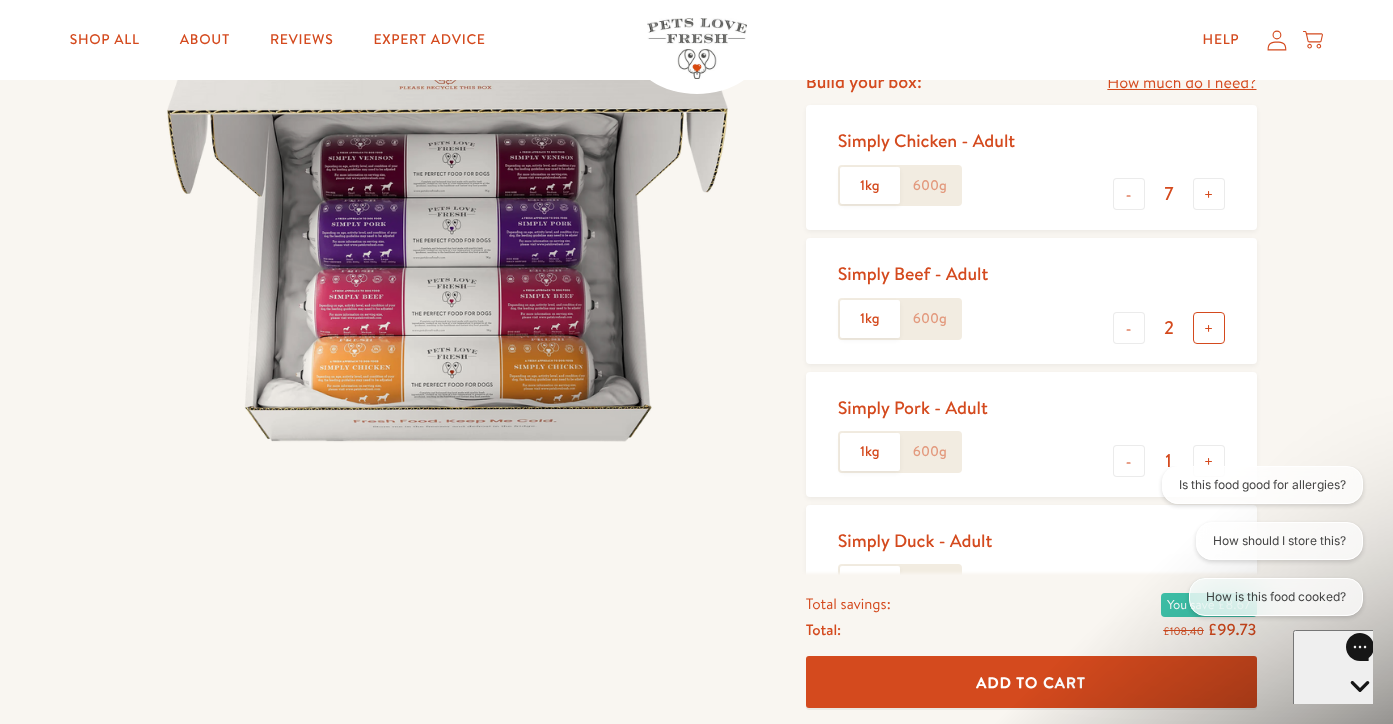 click on "+" at bounding box center [1209, 328] 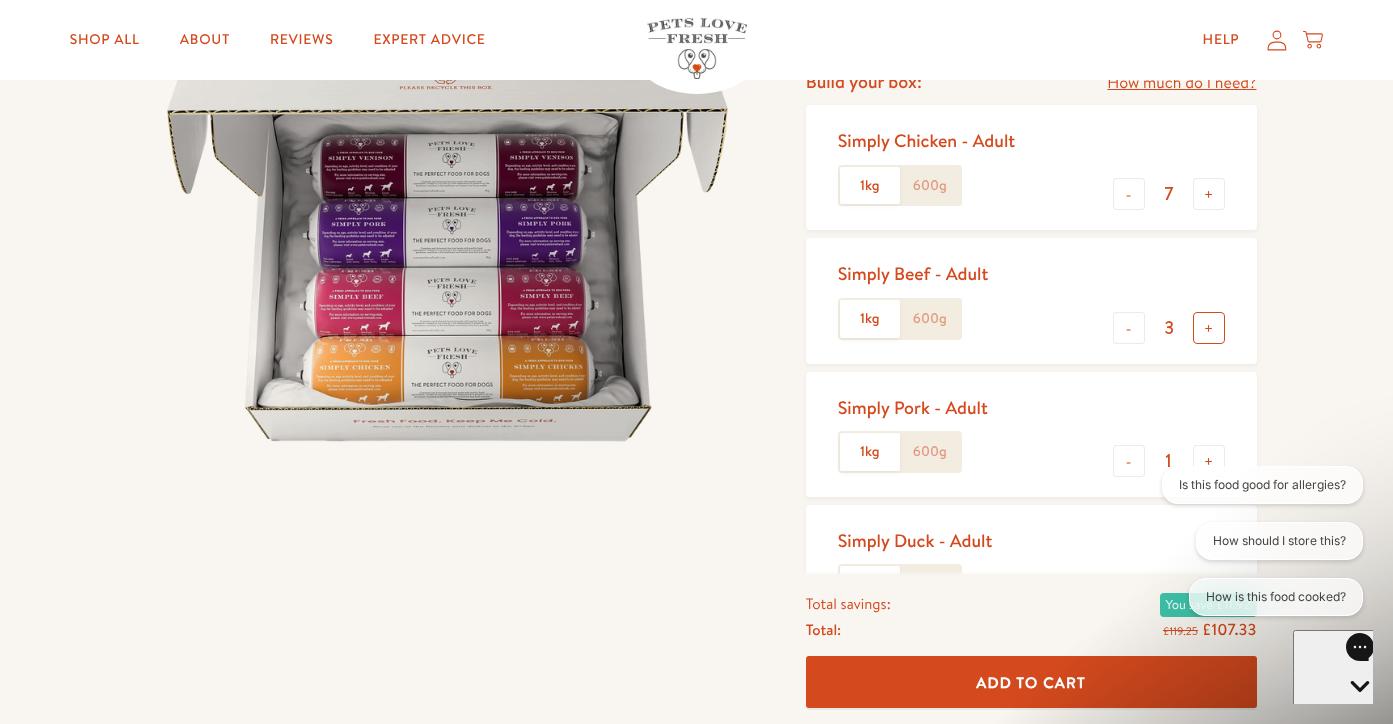 click on "+" at bounding box center (1209, 328) 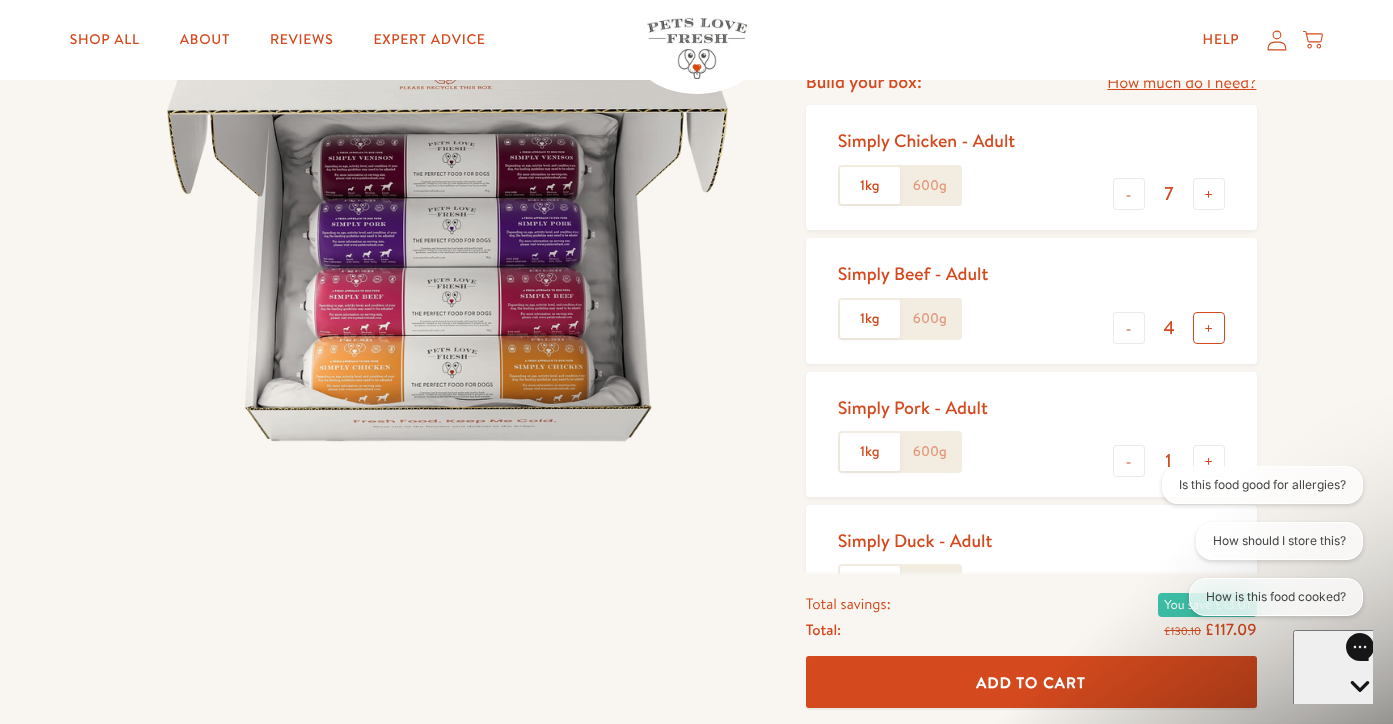 click on "+" at bounding box center [1209, 328] 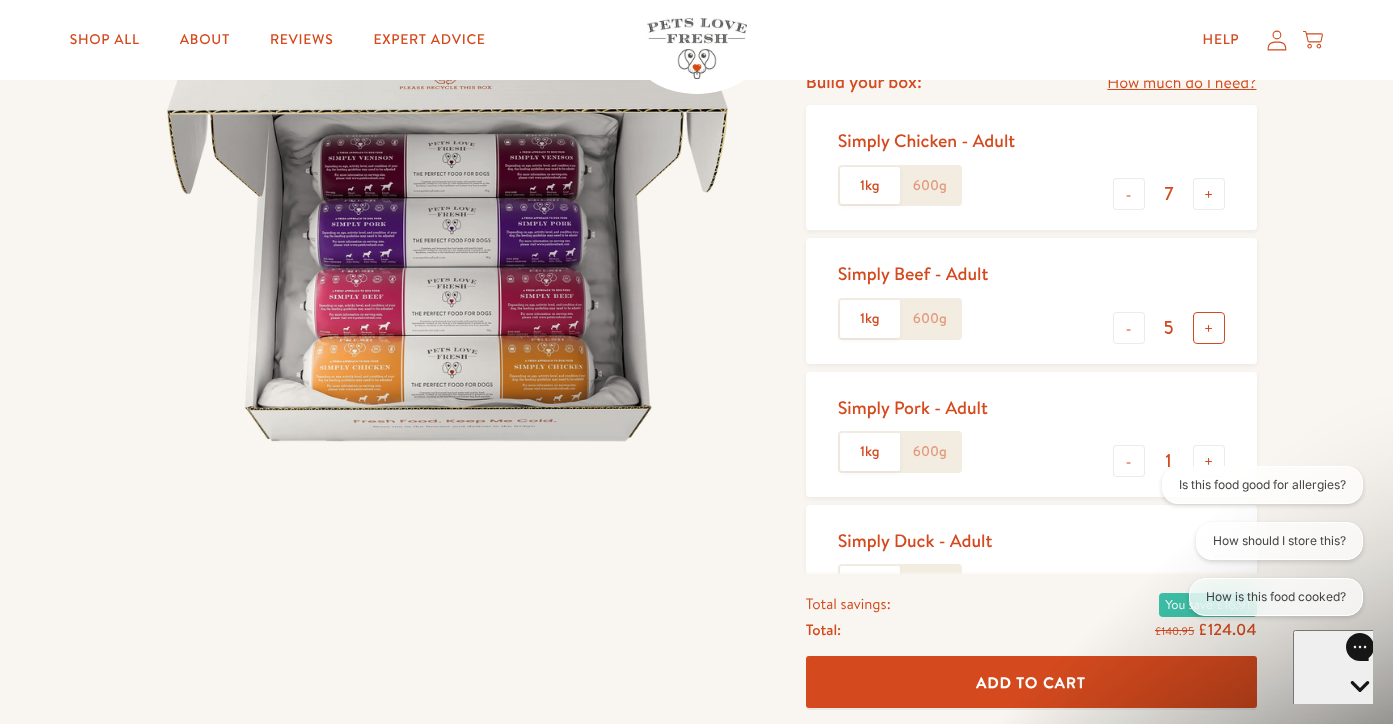 click on "+" at bounding box center (1209, 328) 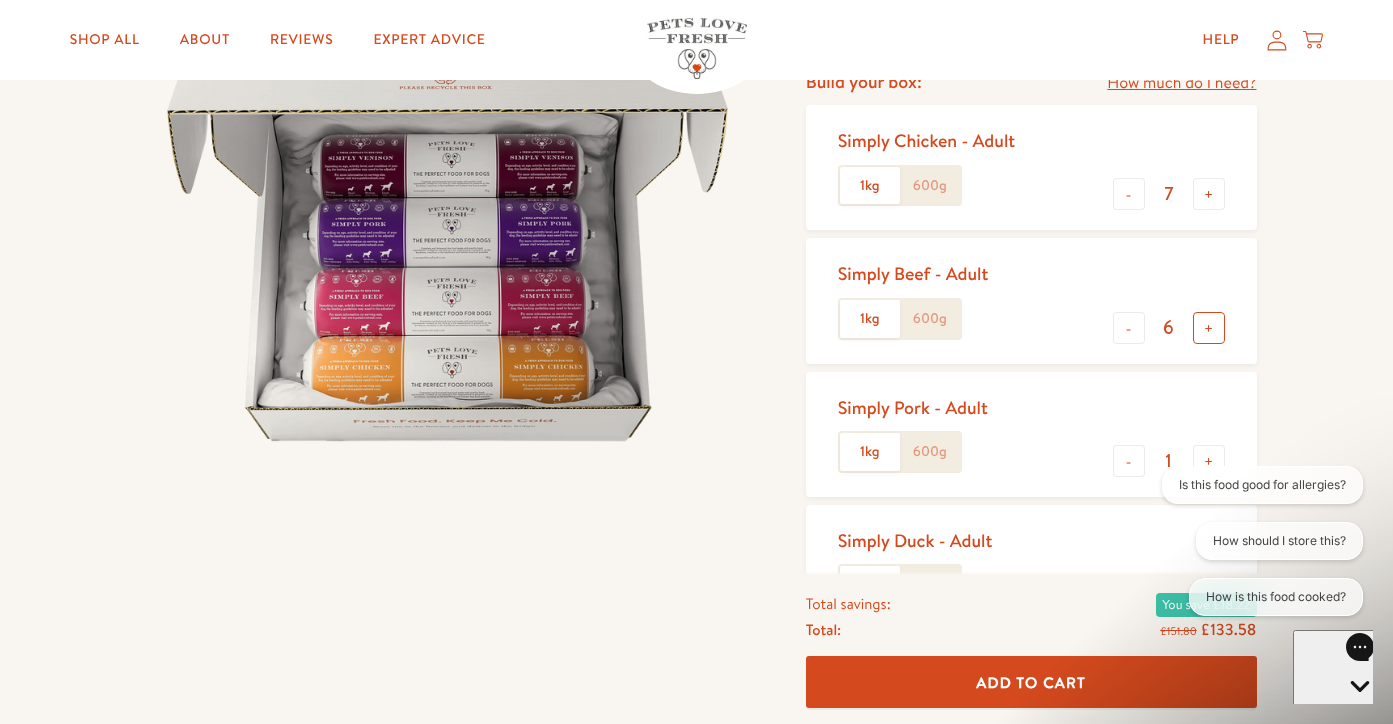 click on "+" at bounding box center [1209, 328] 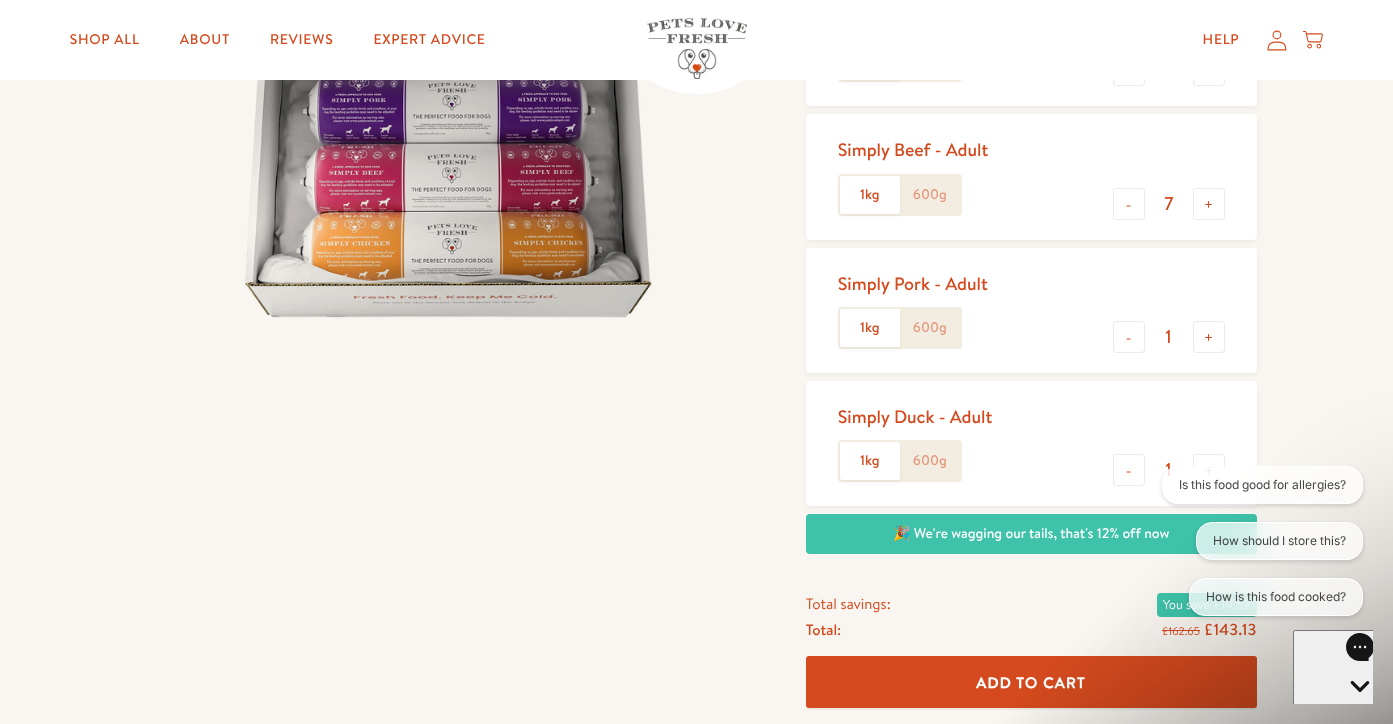 scroll, scrollTop: 399, scrollLeft: 0, axis: vertical 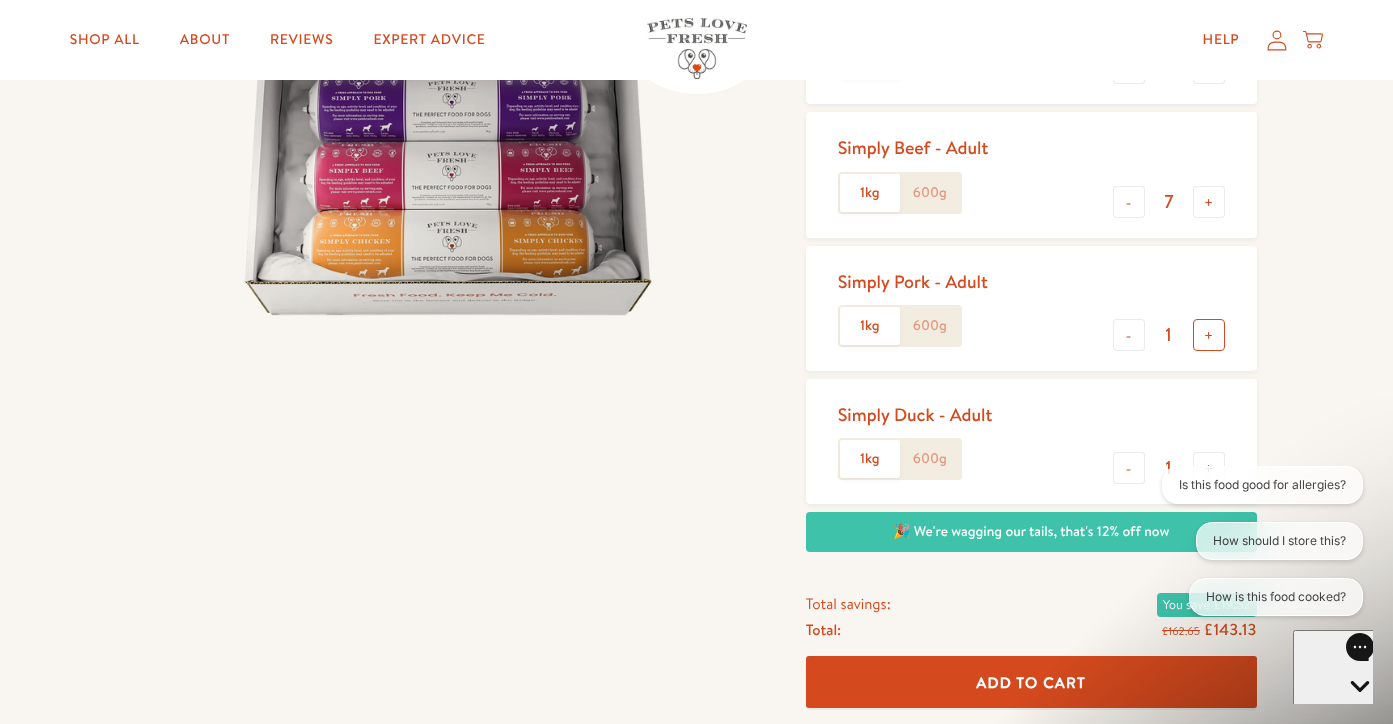 click on "+" at bounding box center [1209, 335] 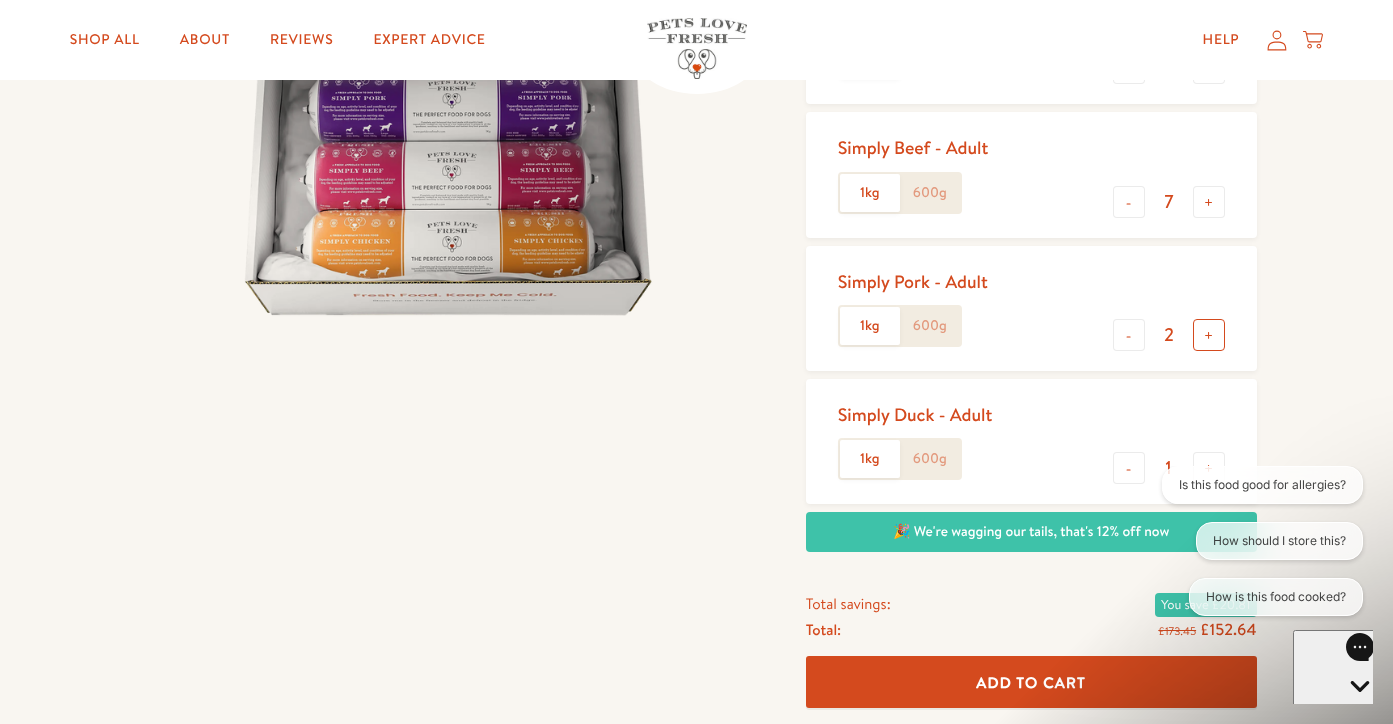 click on "+" at bounding box center (1209, 335) 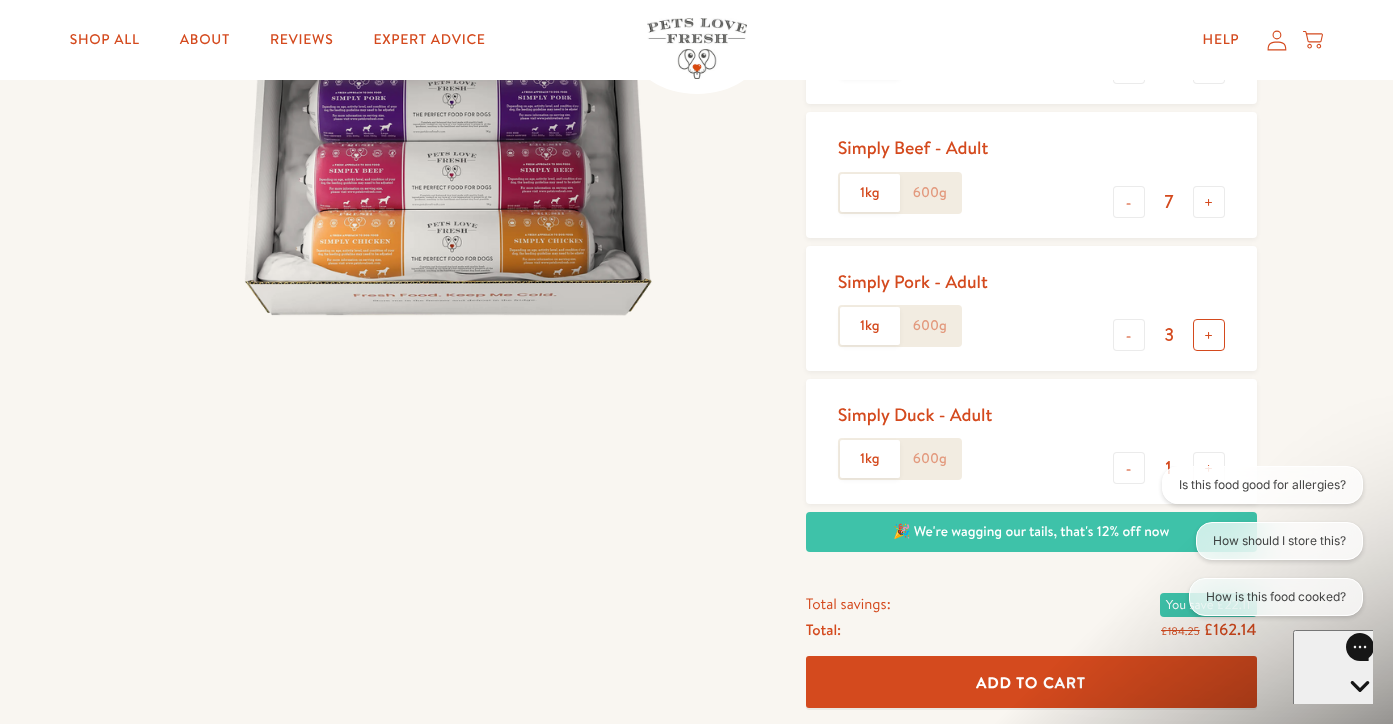 click on "+" at bounding box center (1209, 335) 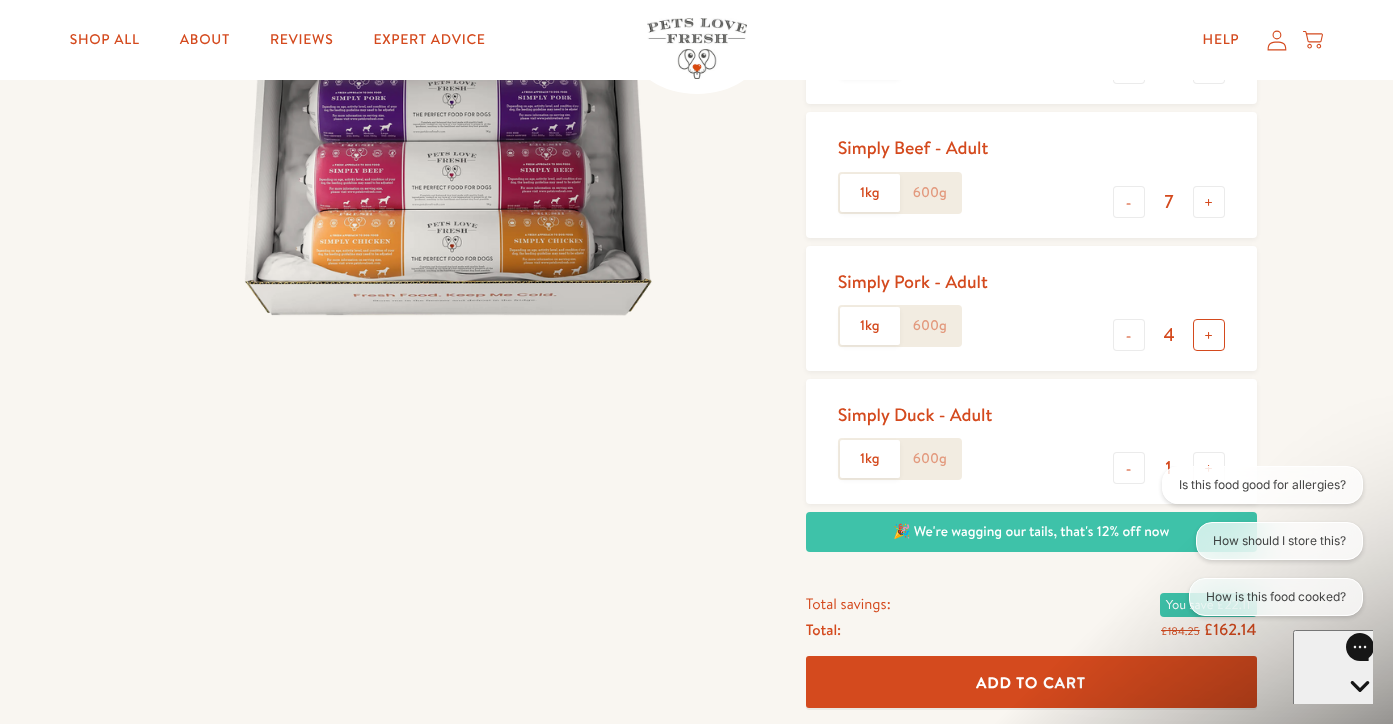 click on "+" at bounding box center (1209, 335) 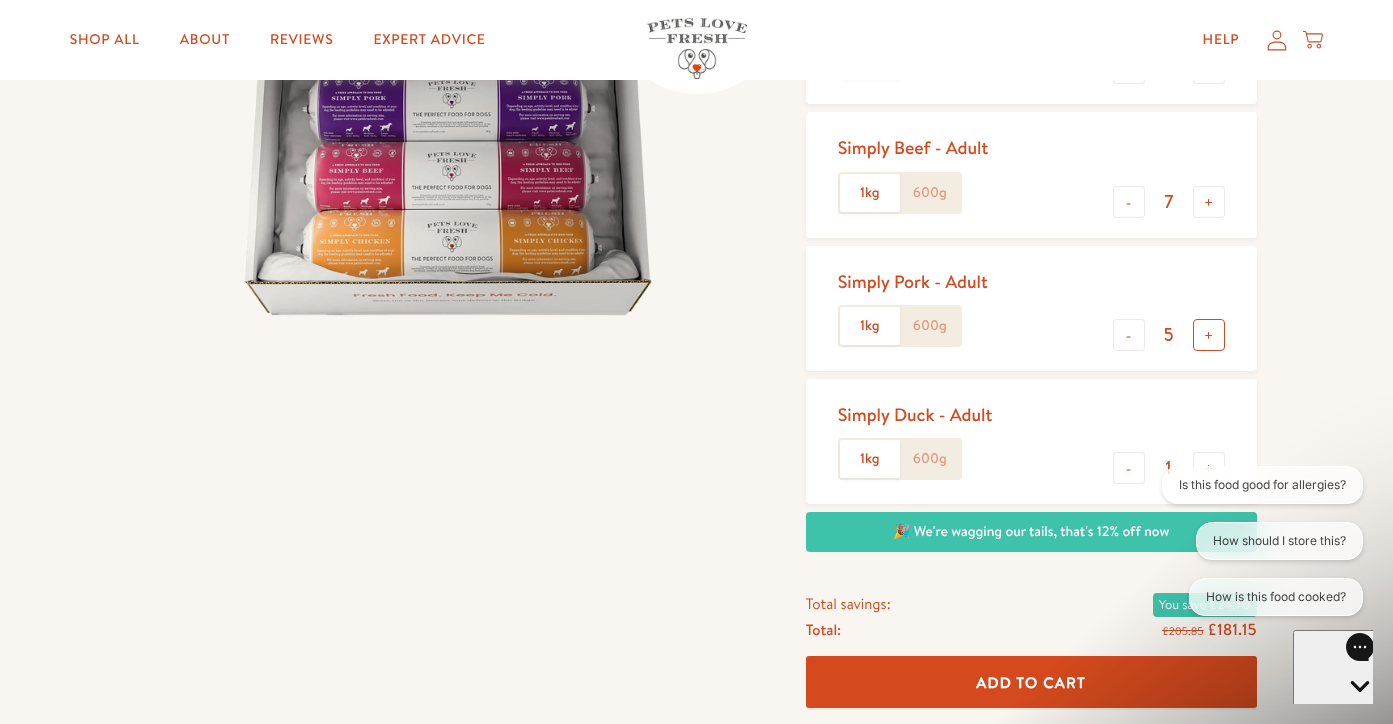 click on "+" at bounding box center [1209, 335] 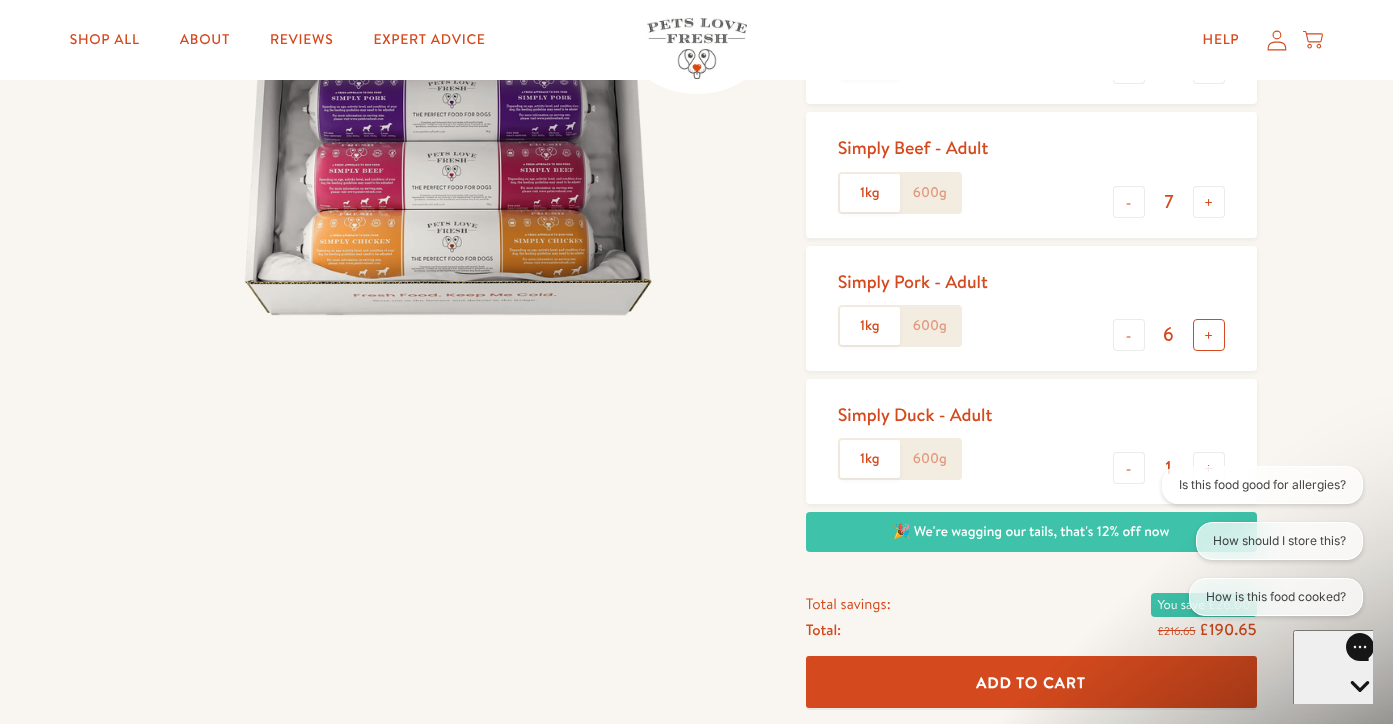 click on "+" at bounding box center [1209, 335] 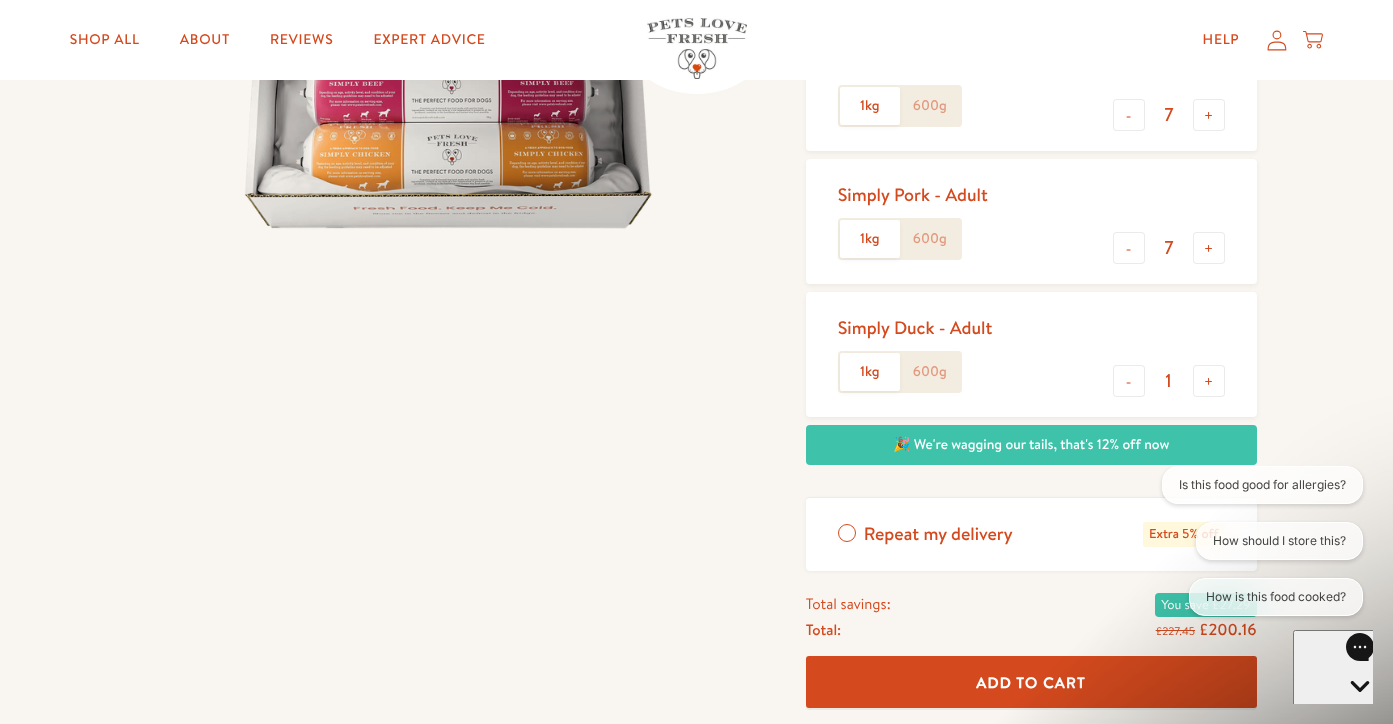 scroll, scrollTop: 503, scrollLeft: 0, axis: vertical 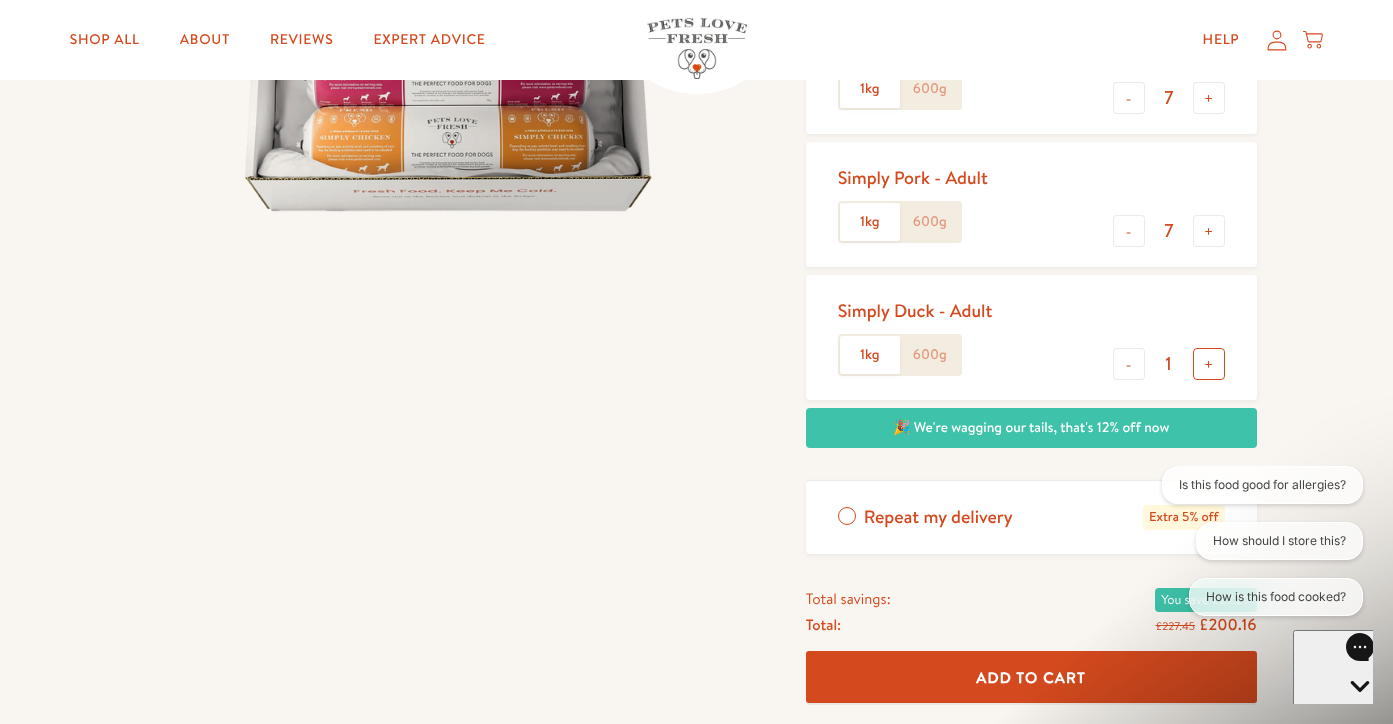 click on "+" at bounding box center (1209, 364) 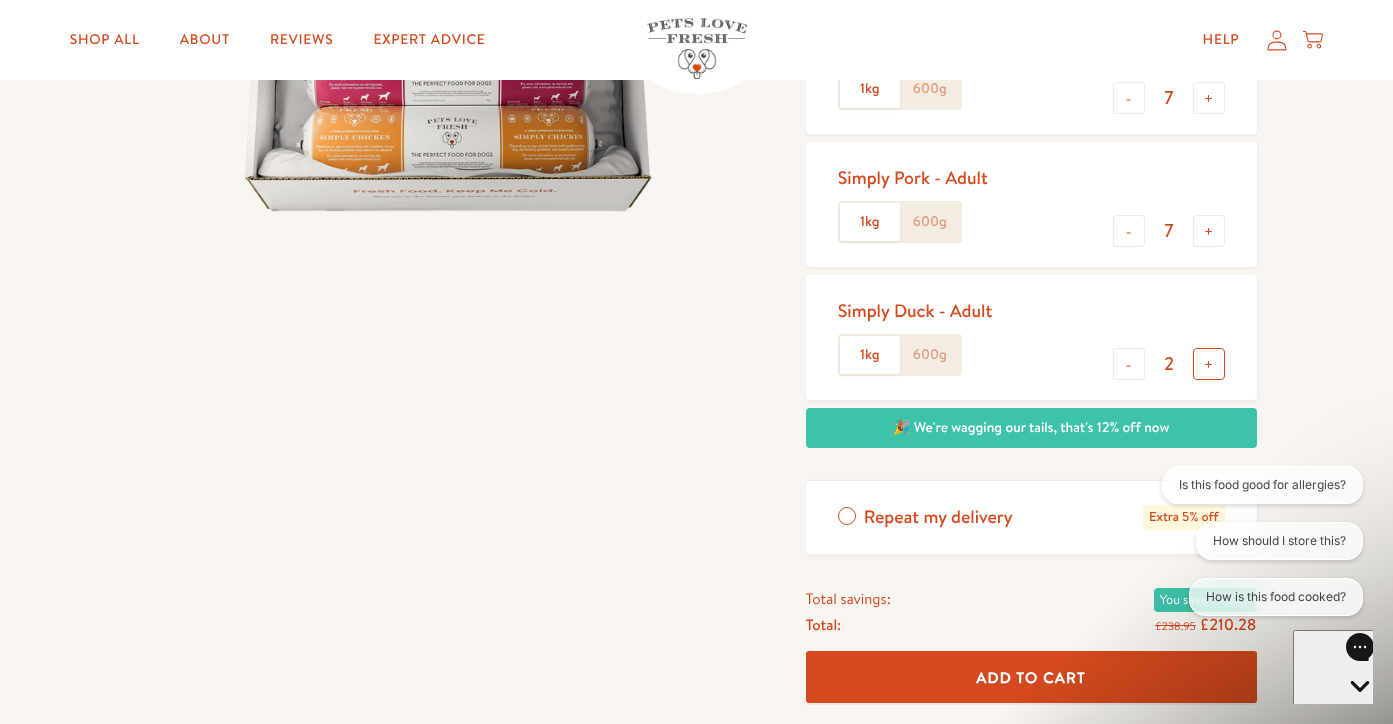 click on "+" at bounding box center [1209, 364] 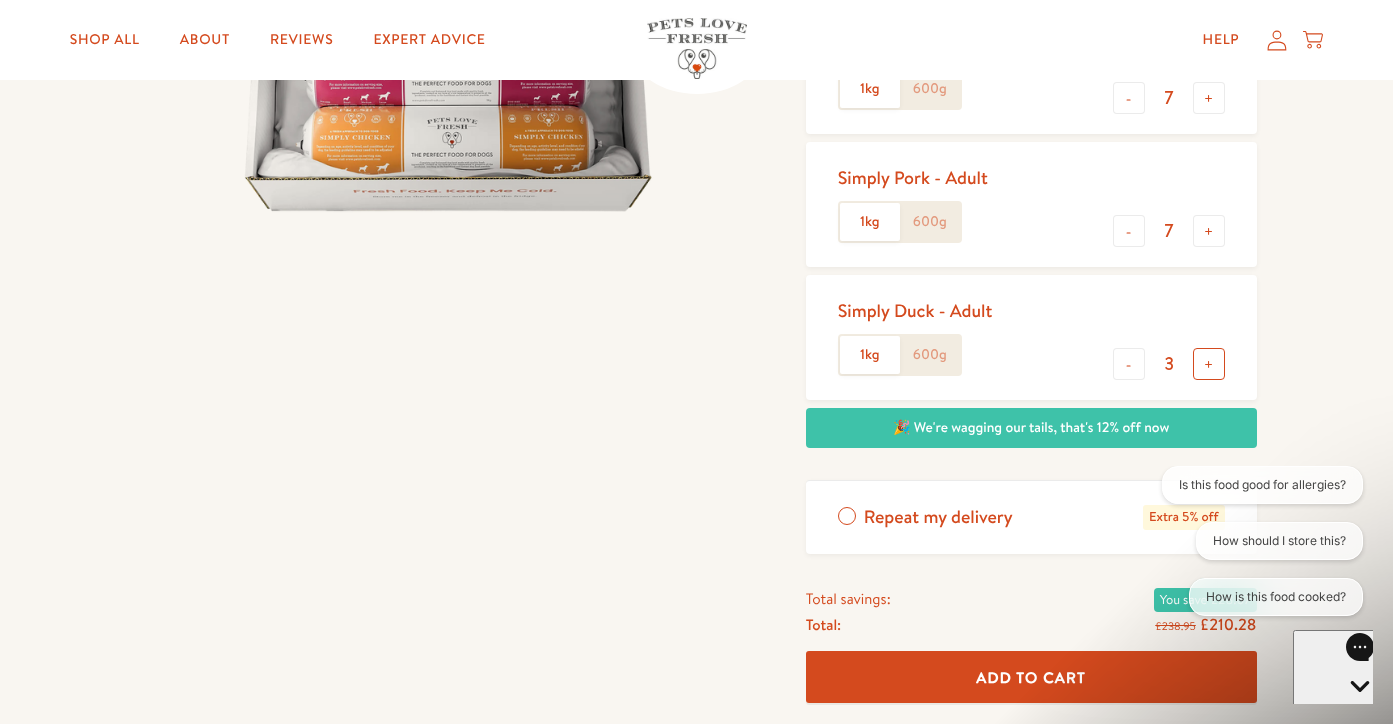 click on "+" at bounding box center (1209, 364) 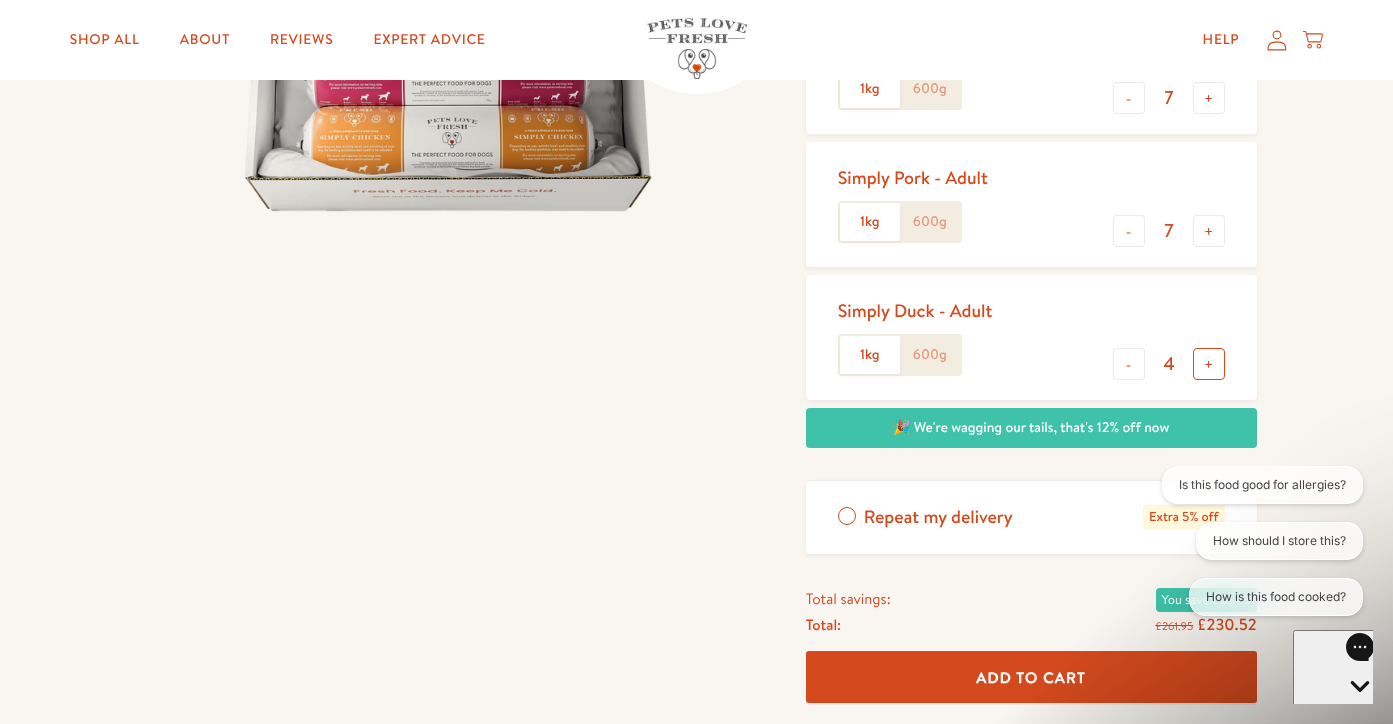 click on "+" at bounding box center [1209, 364] 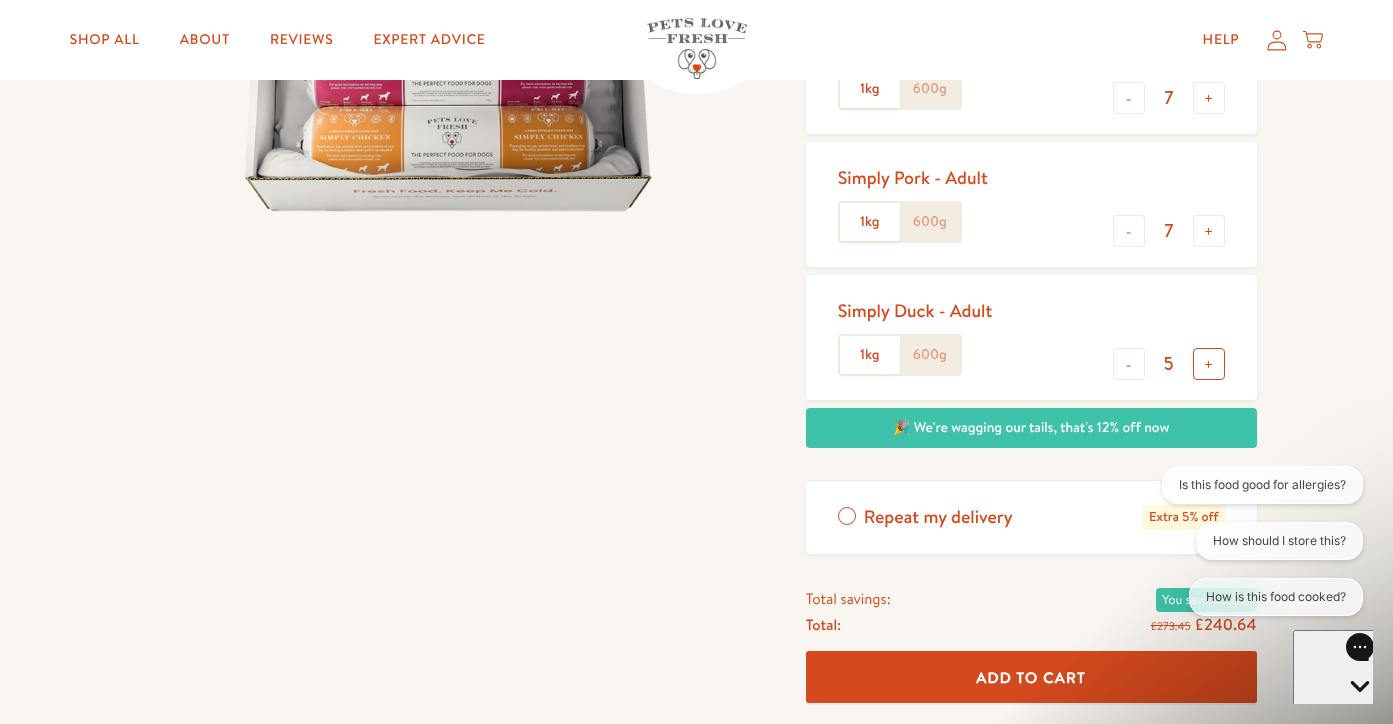 click on "+" at bounding box center (1209, 364) 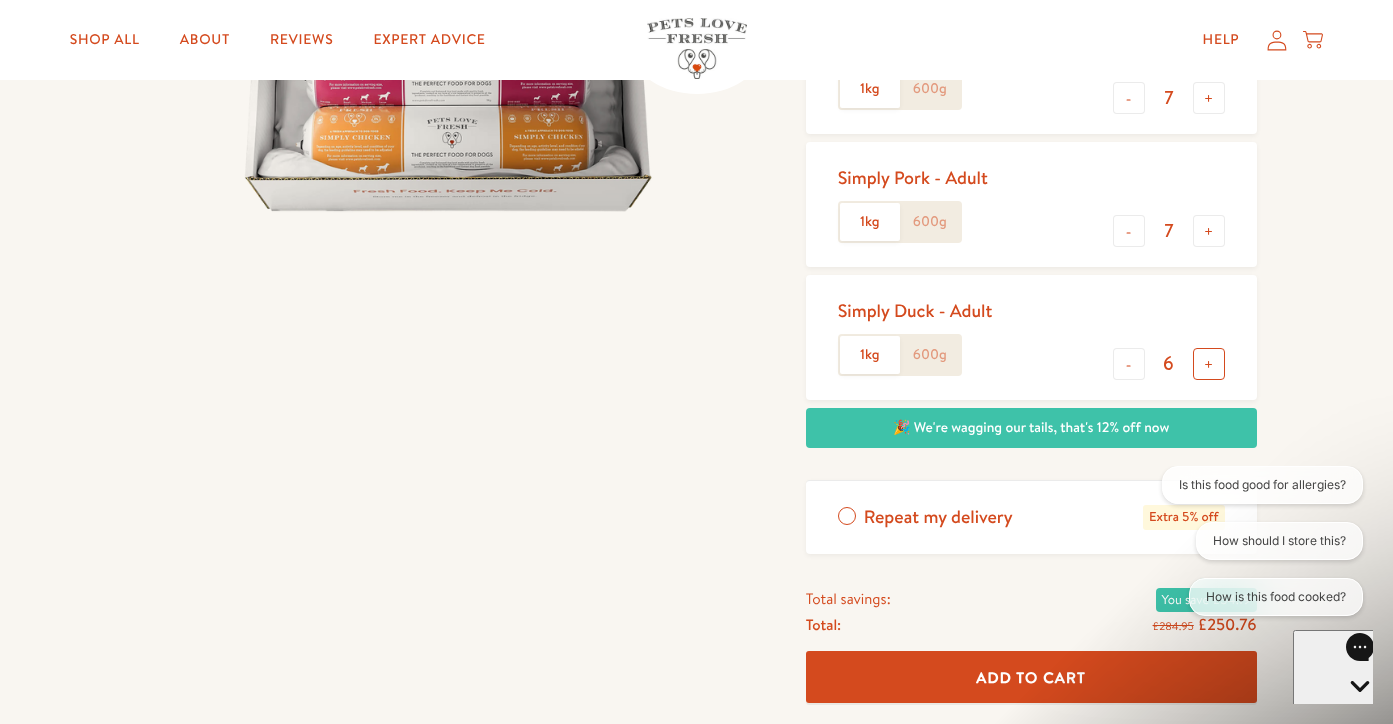 click on "+" at bounding box center [1209, 364] 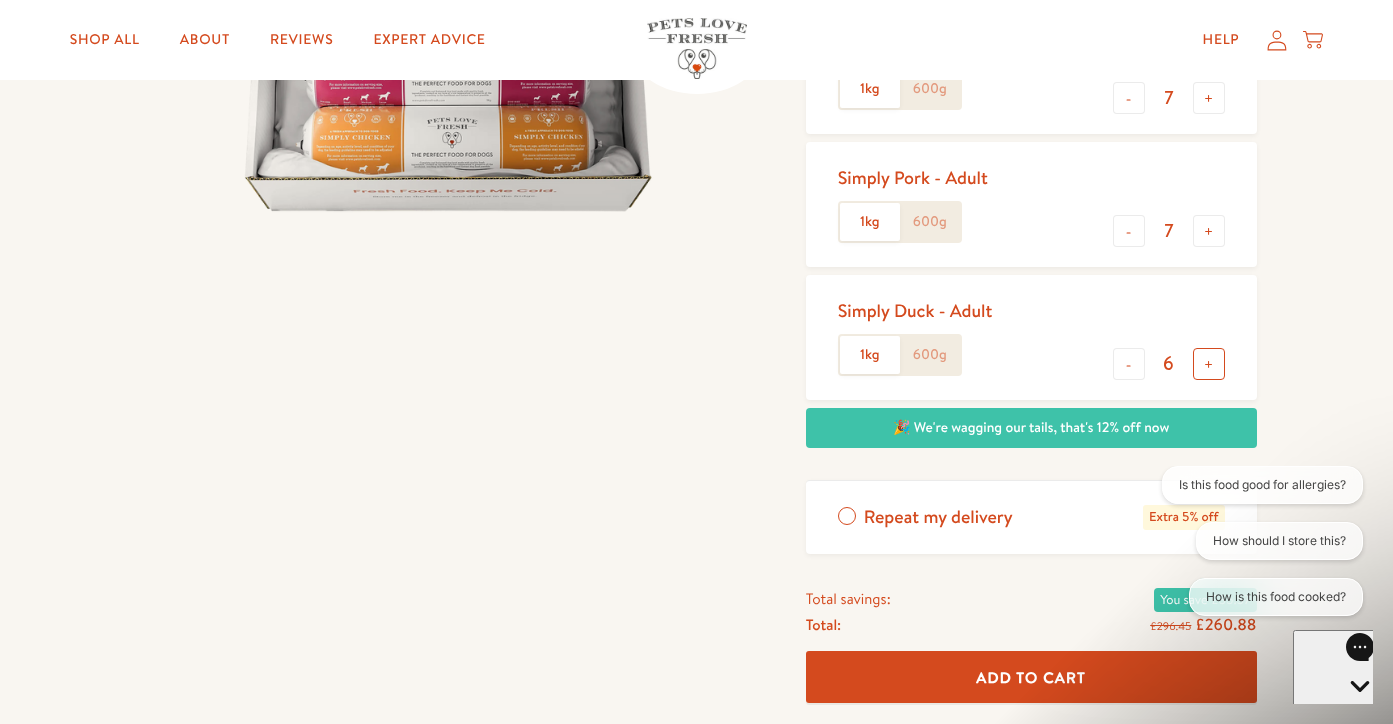 type on "7" 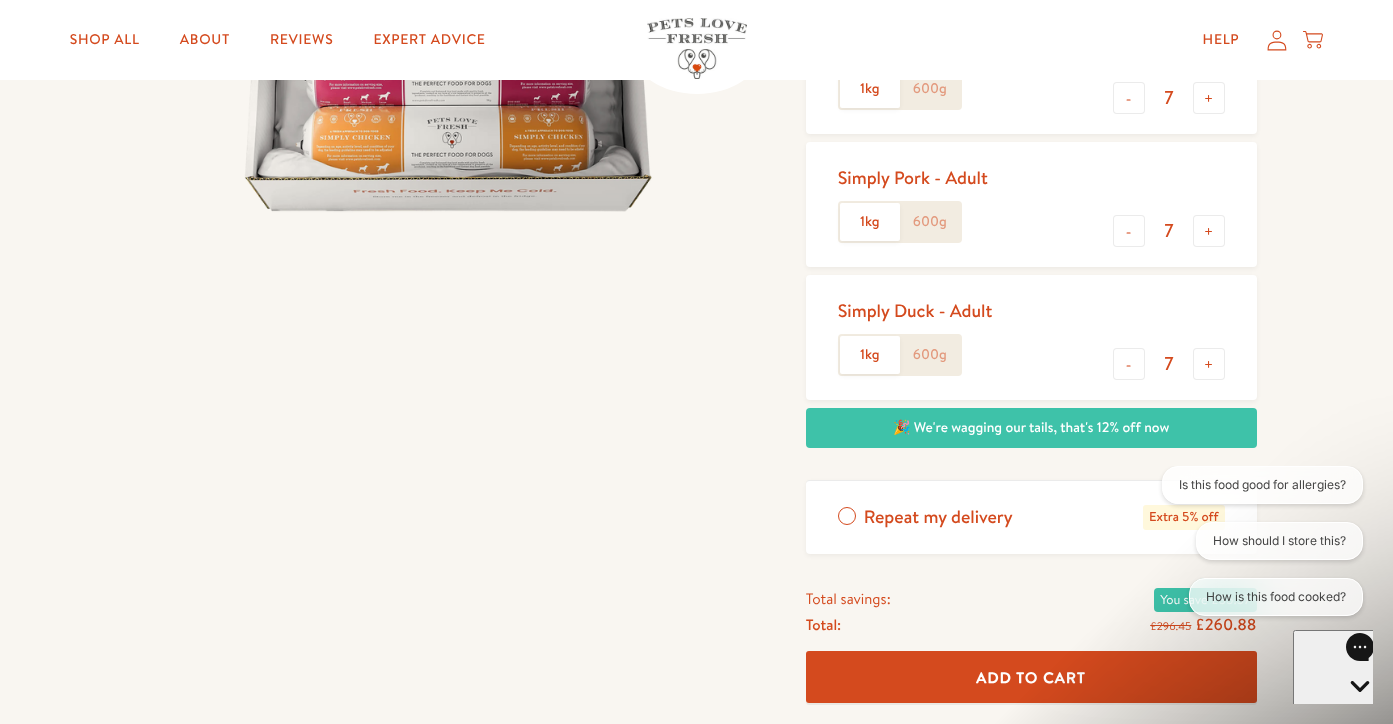 click on "Repeat my delivery  Extra 5% off" at bounding box center (1031, 517) 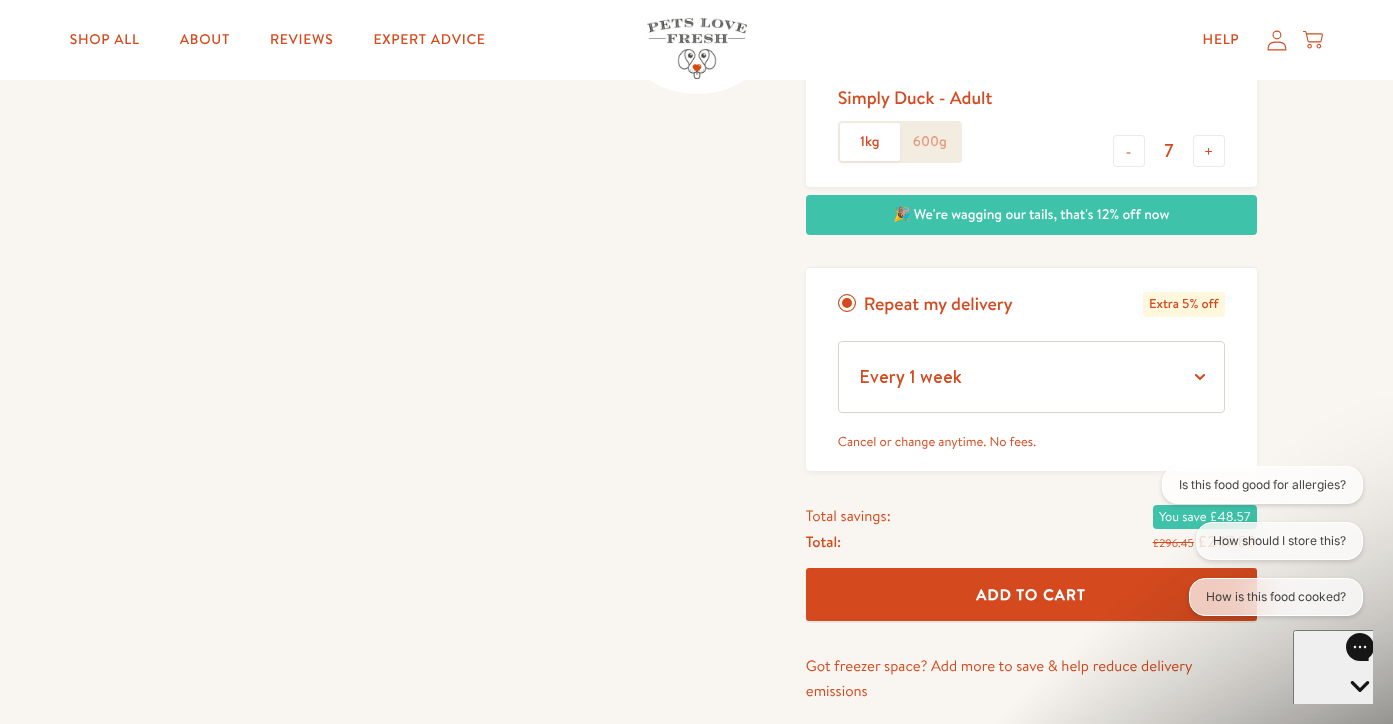 scroll, scrollTop: 732, scrollLeft: 0, axis: vertical 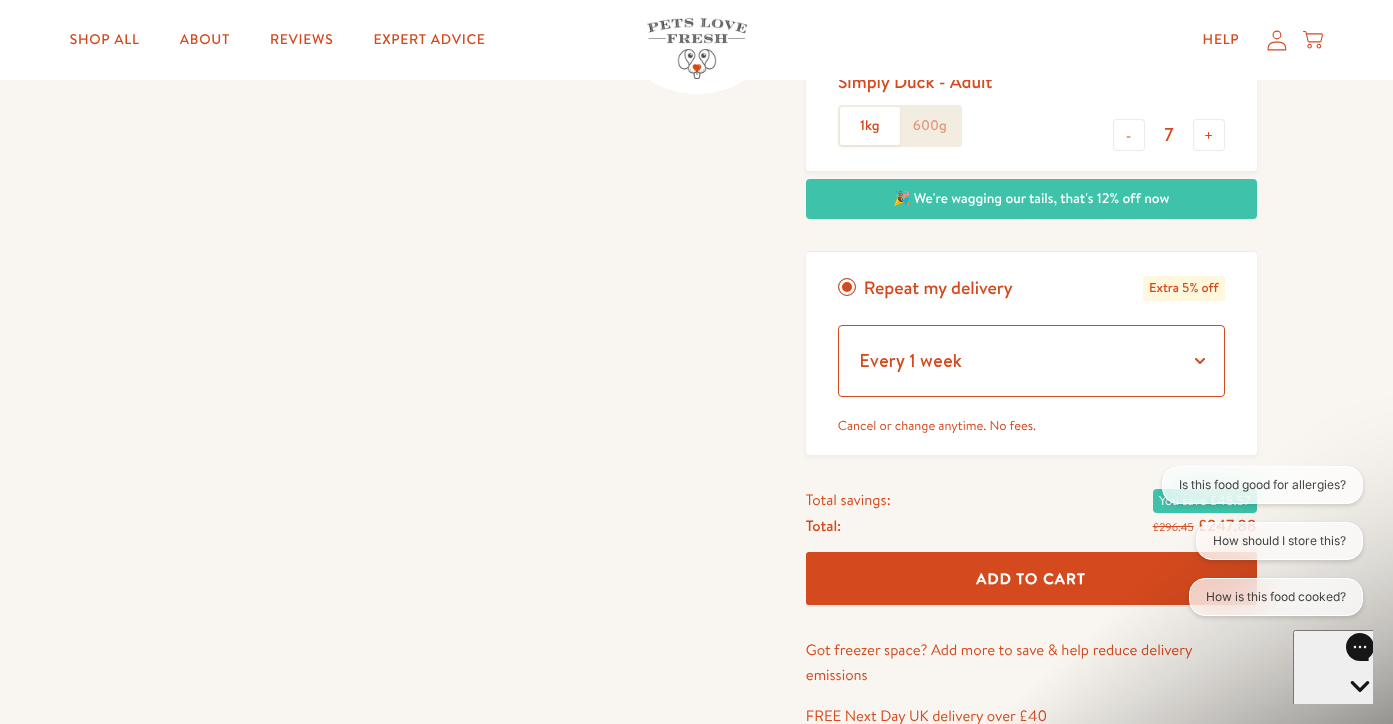 select on "Every 4 weeks" 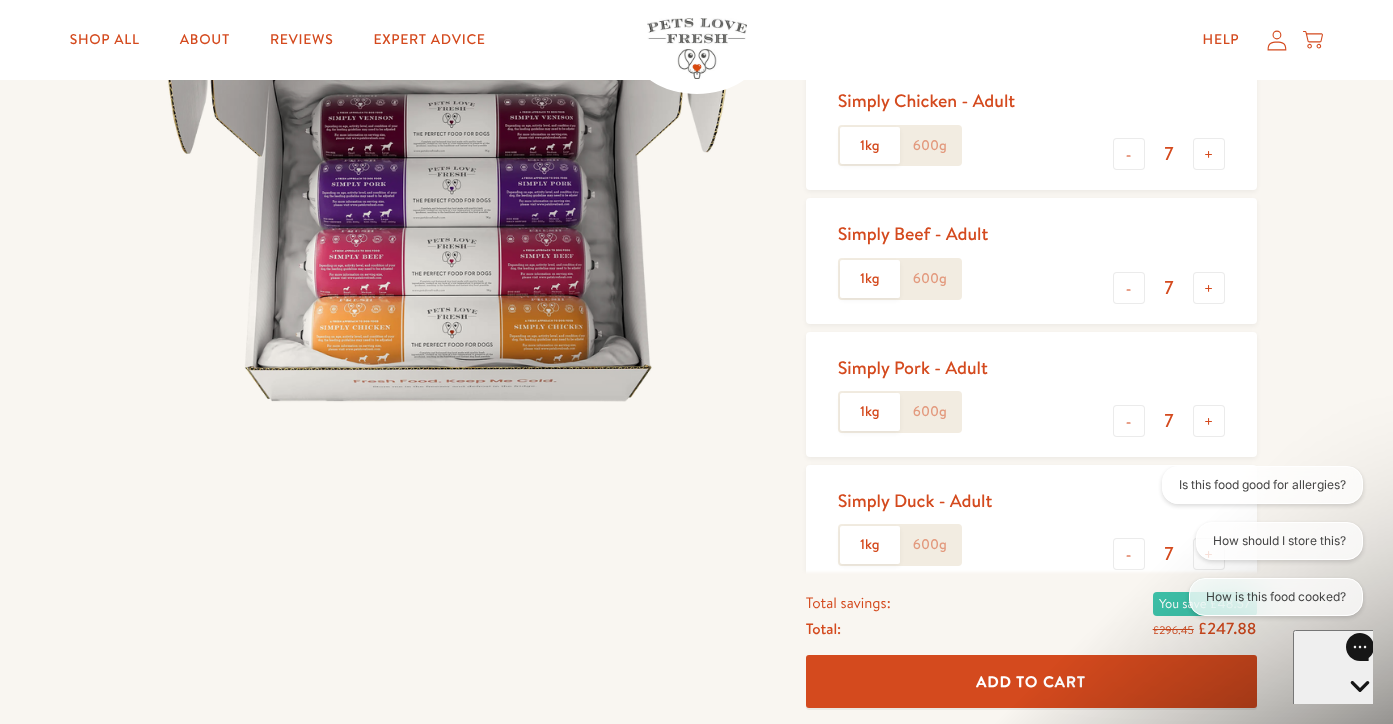 scroll, scrollTop: 313, scrollLeft: 0, axis: vertical 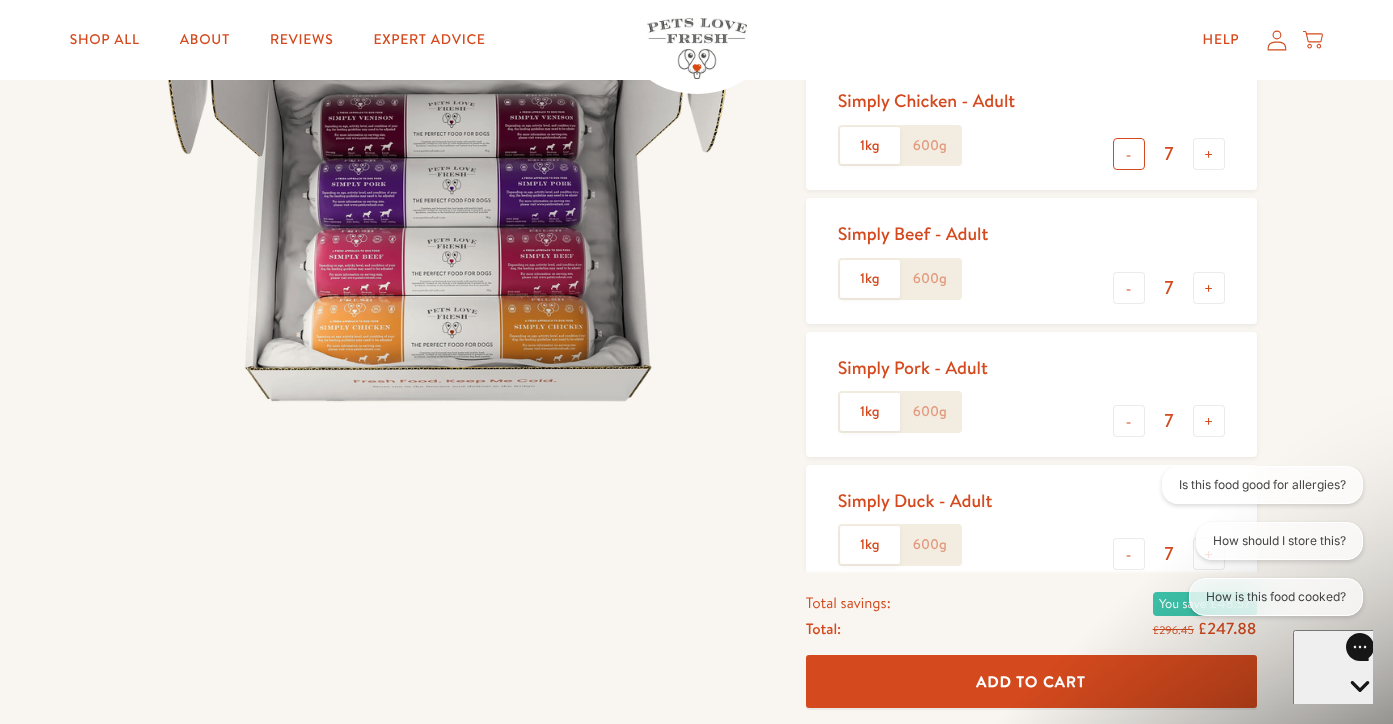 click on "-" at bounding box center [1129, 154] 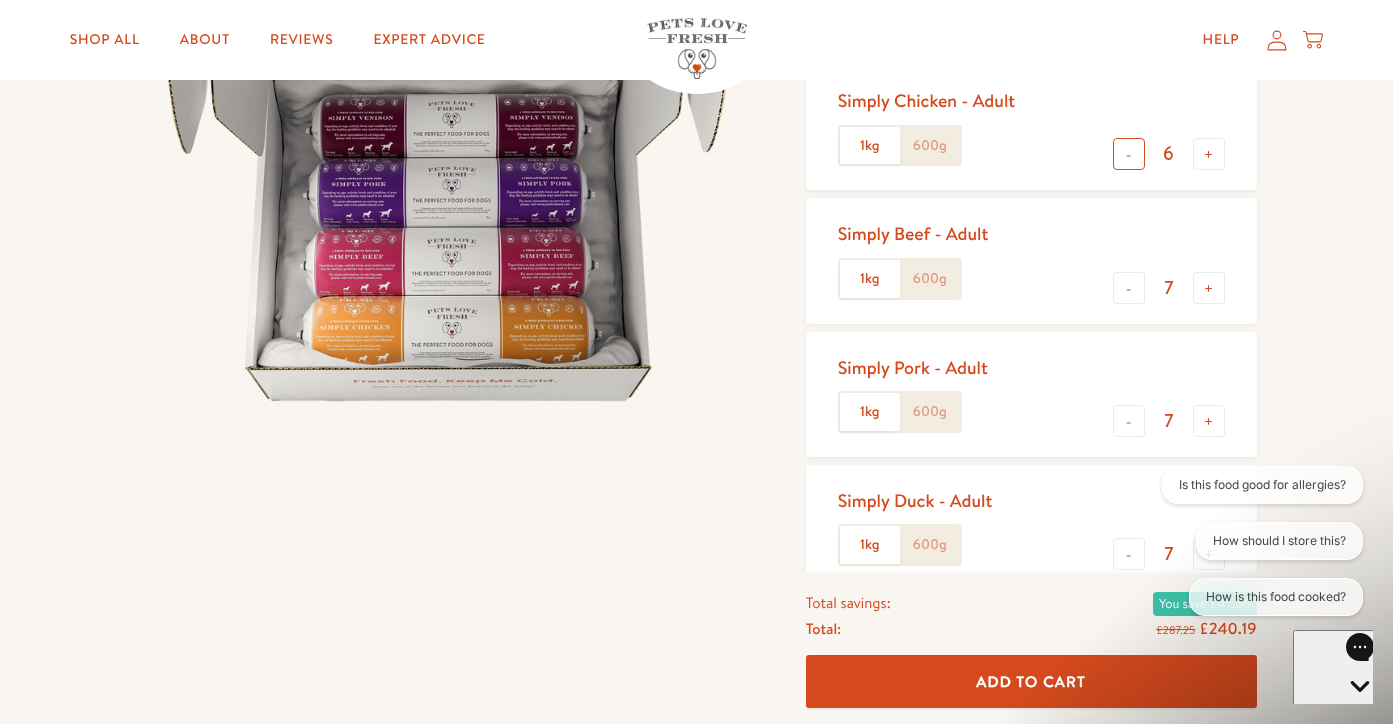 click on "-" at bounding box center (1129, 154) 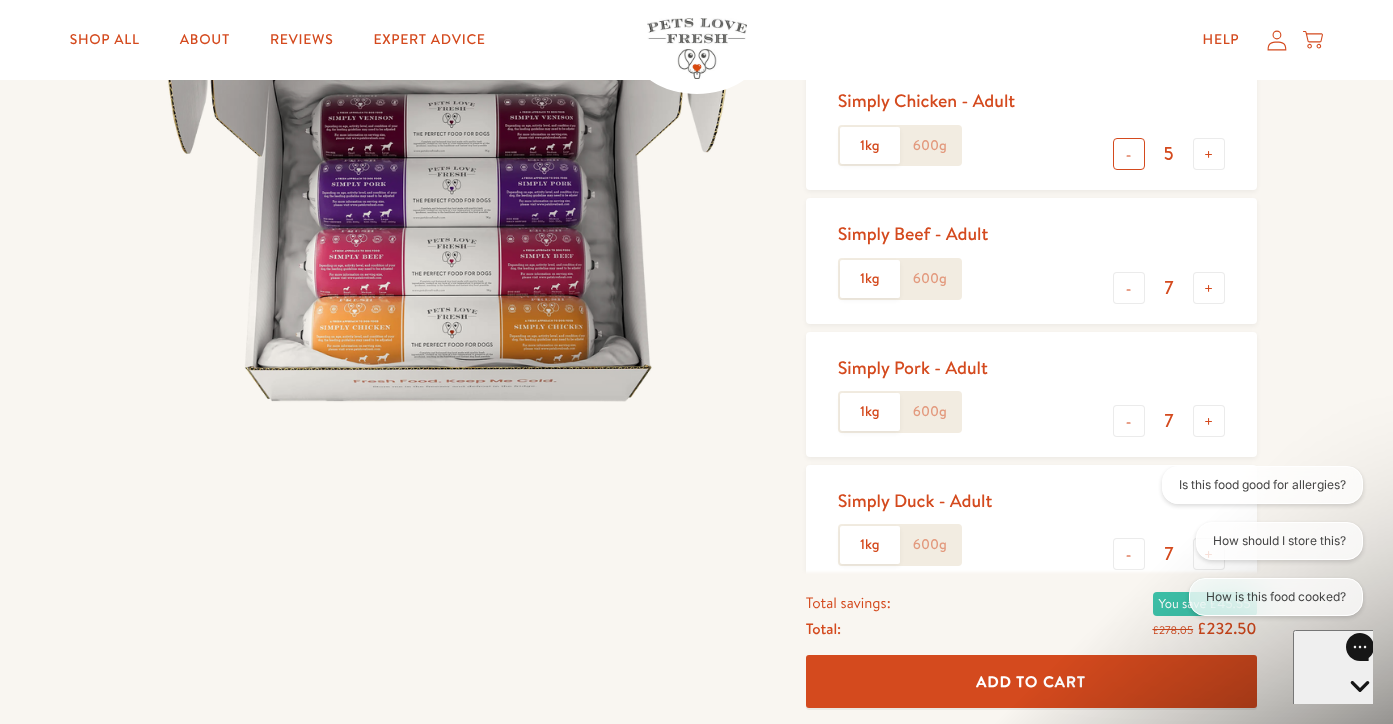 click on "-" at bounding box center [1129, 154] 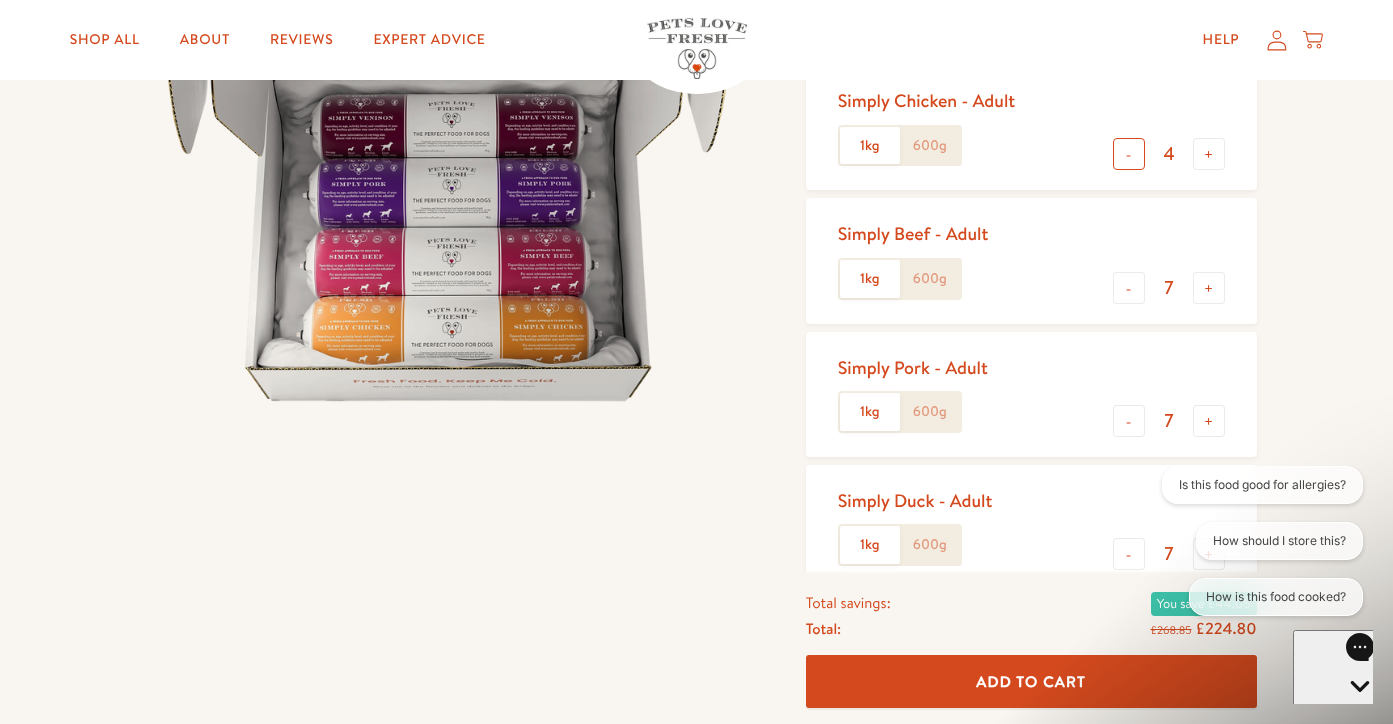 click on "-" at bounding box center (1129, 154) 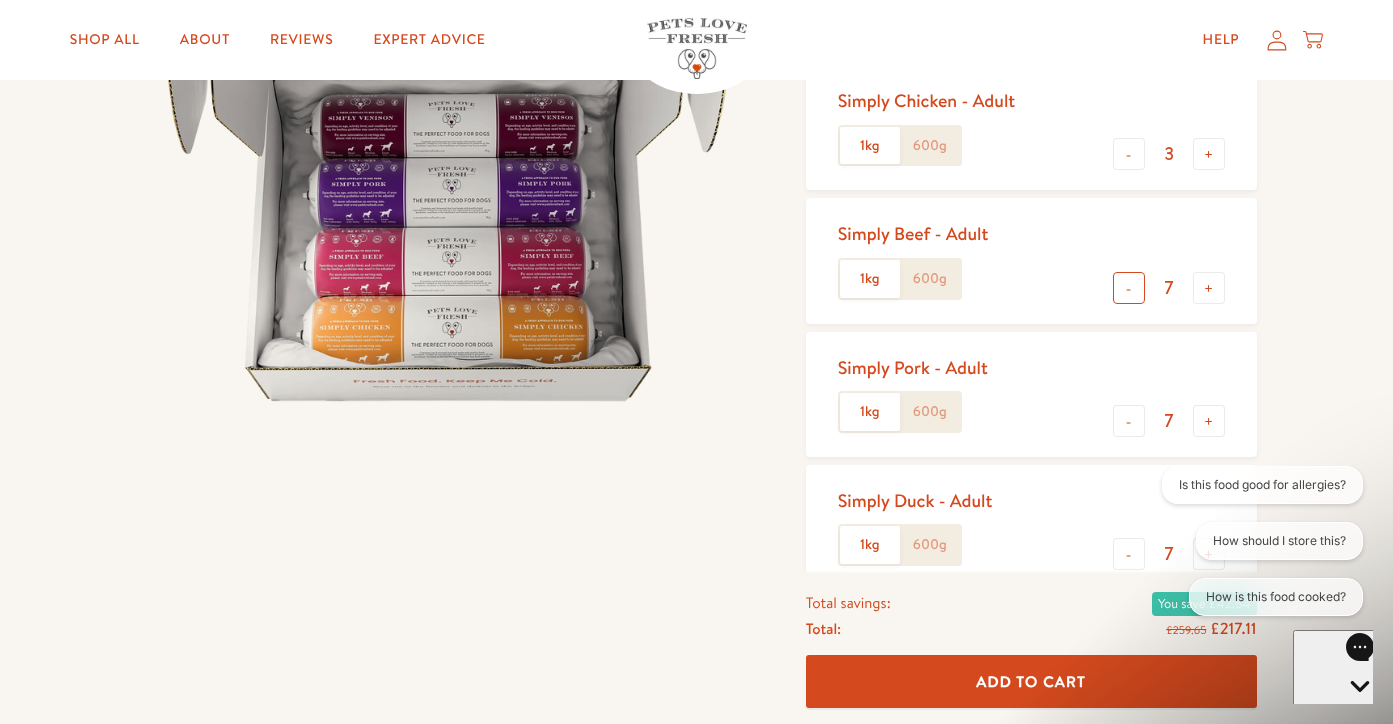 click on "-" at bounding box center (1129, 288) 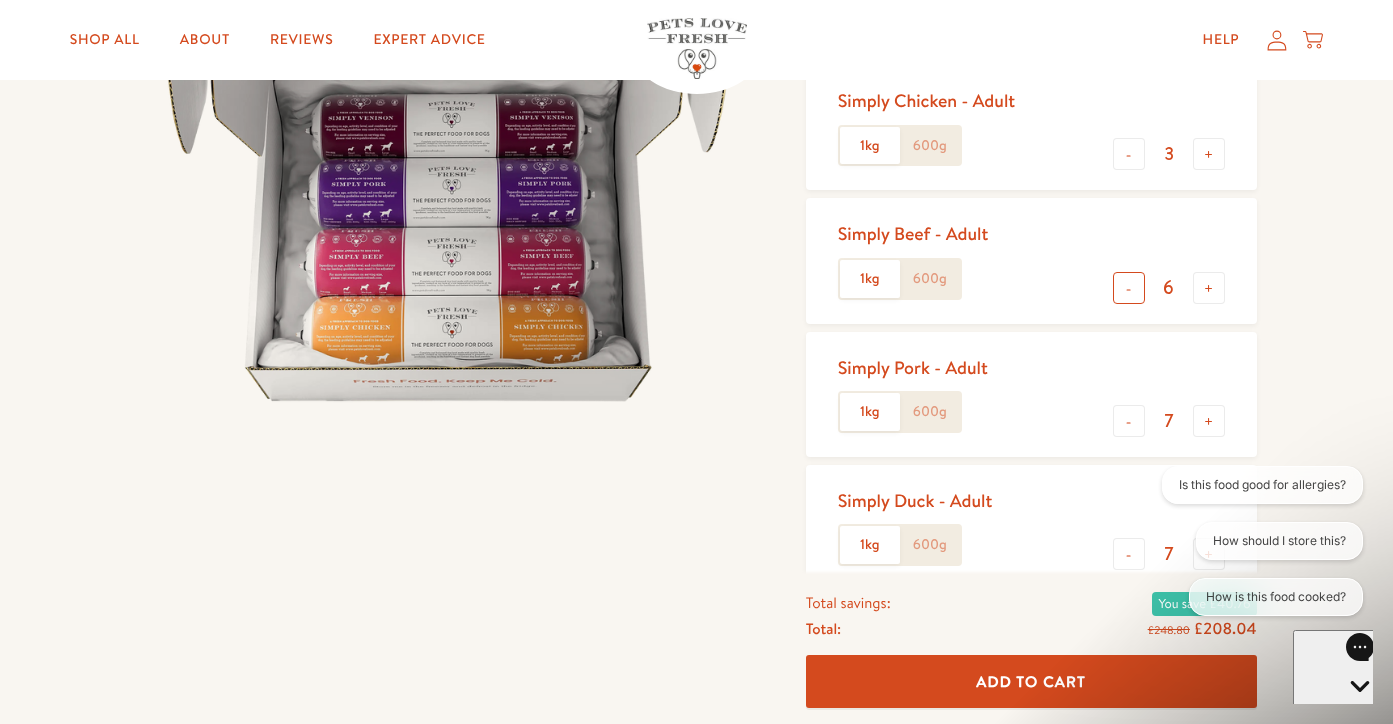 click on "-" at bounding box center [1129, 288] 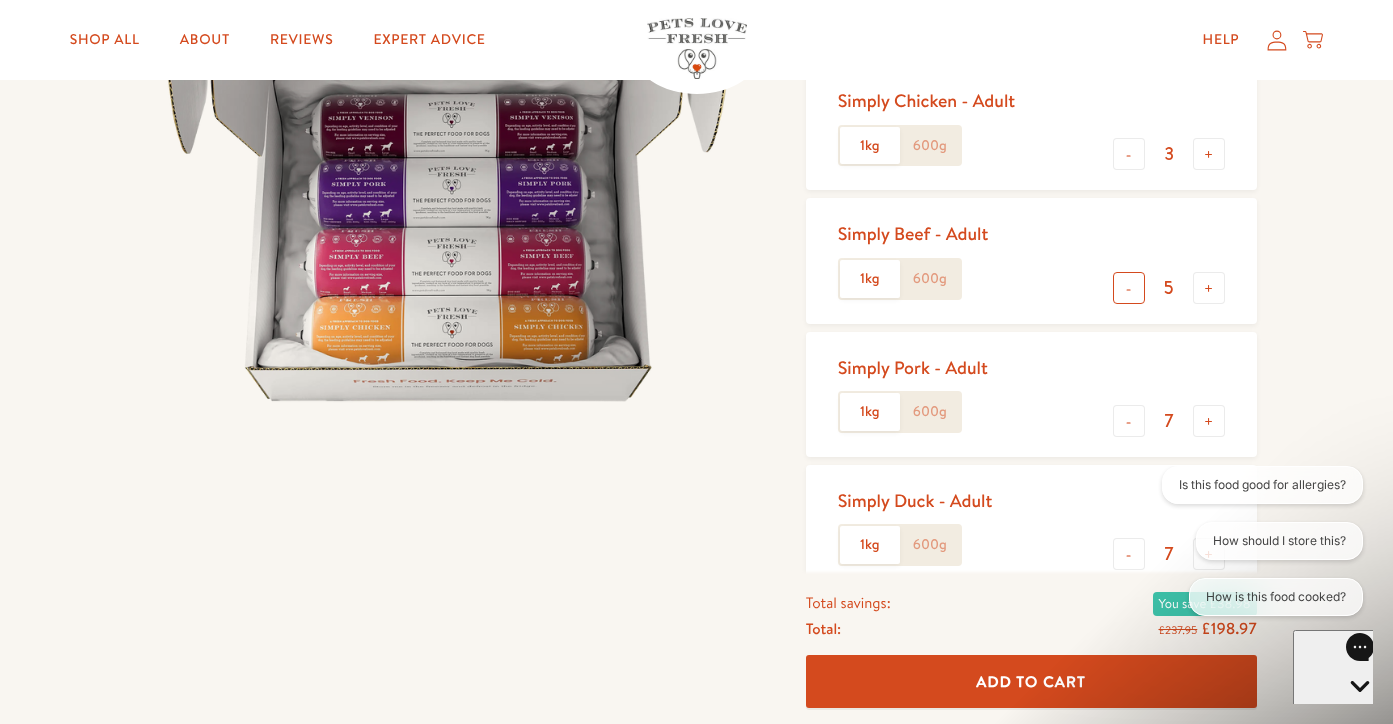 click on "-" at bounding box center (1129, 288) 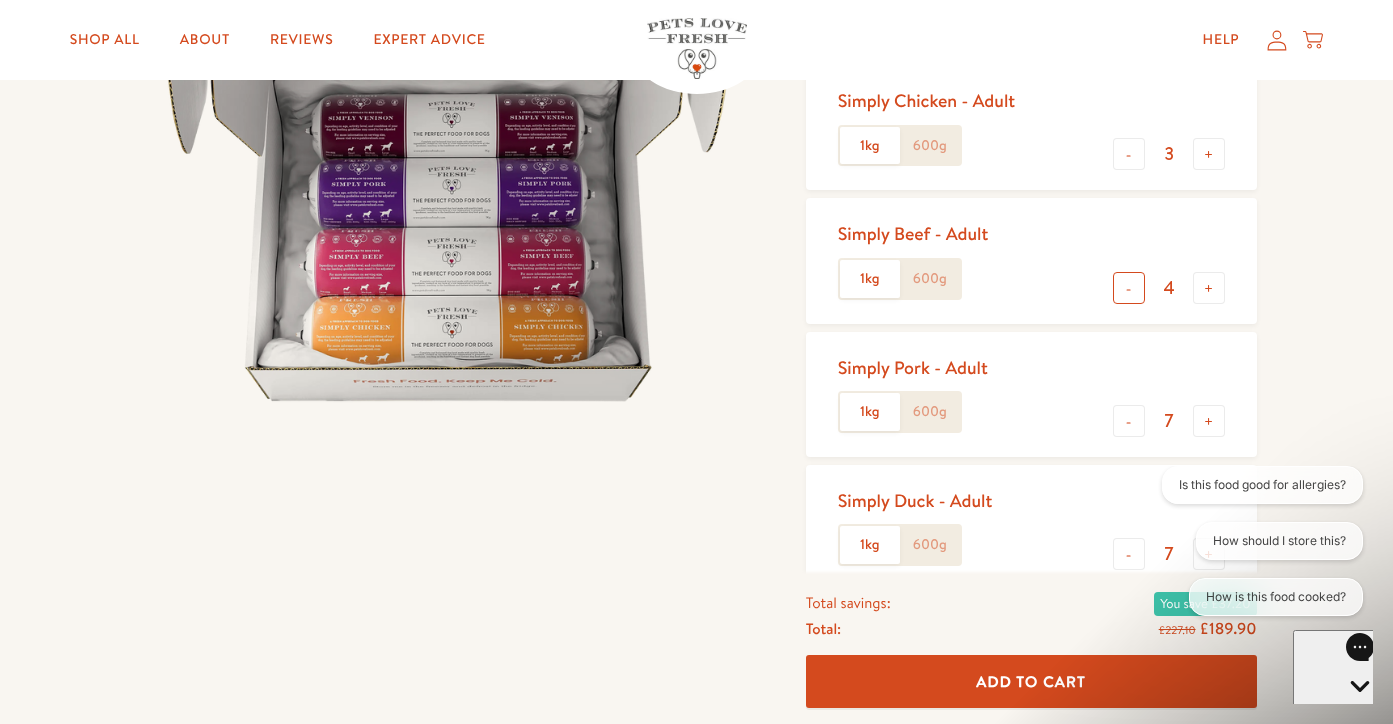 click on "-" at bounding box center [1129, 288] 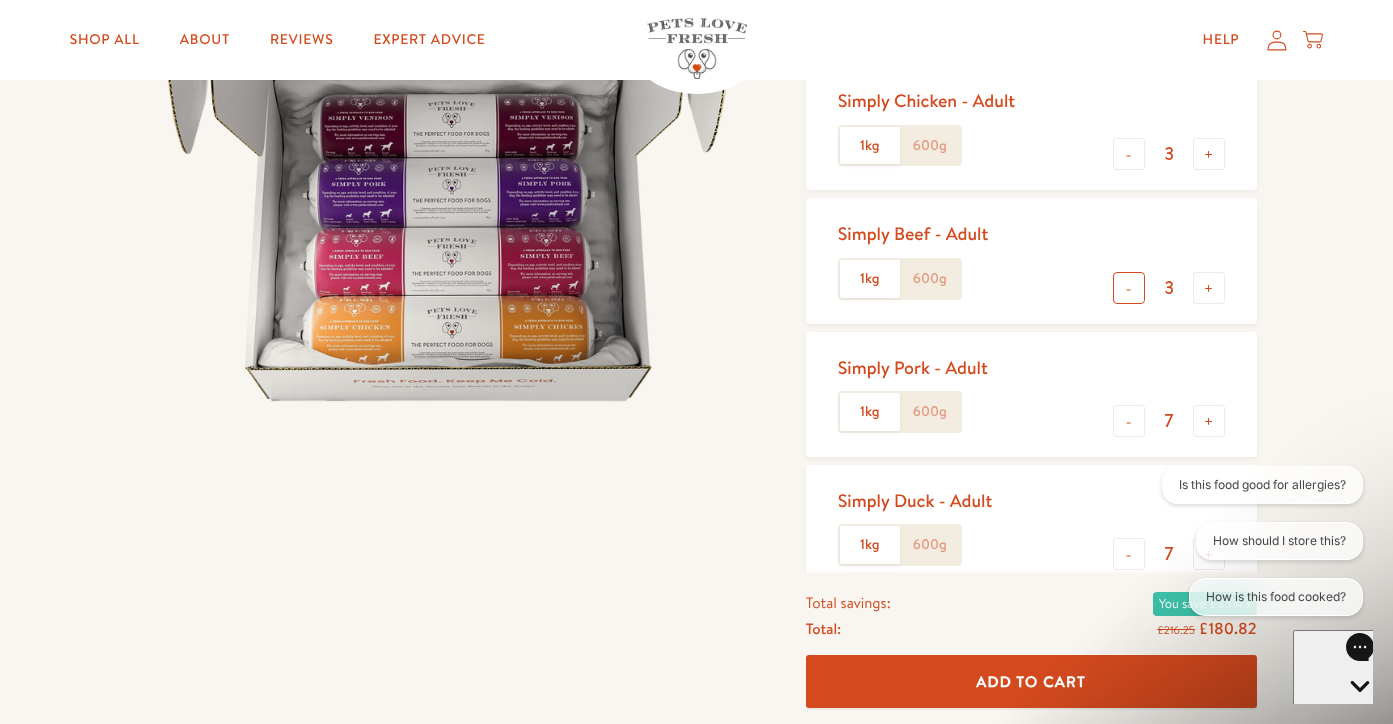 click on "-" at bounding box center [1129, 288] 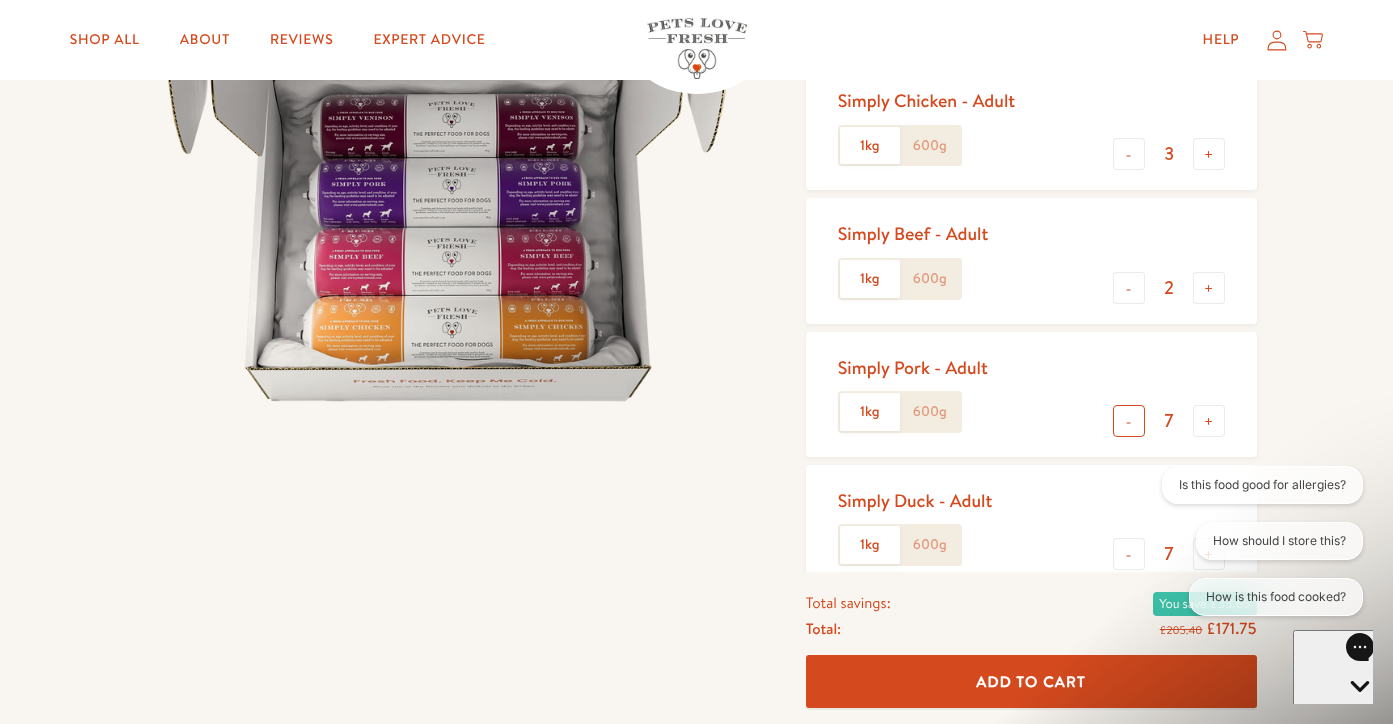 click on "-" at bounding box center (1129, 421) 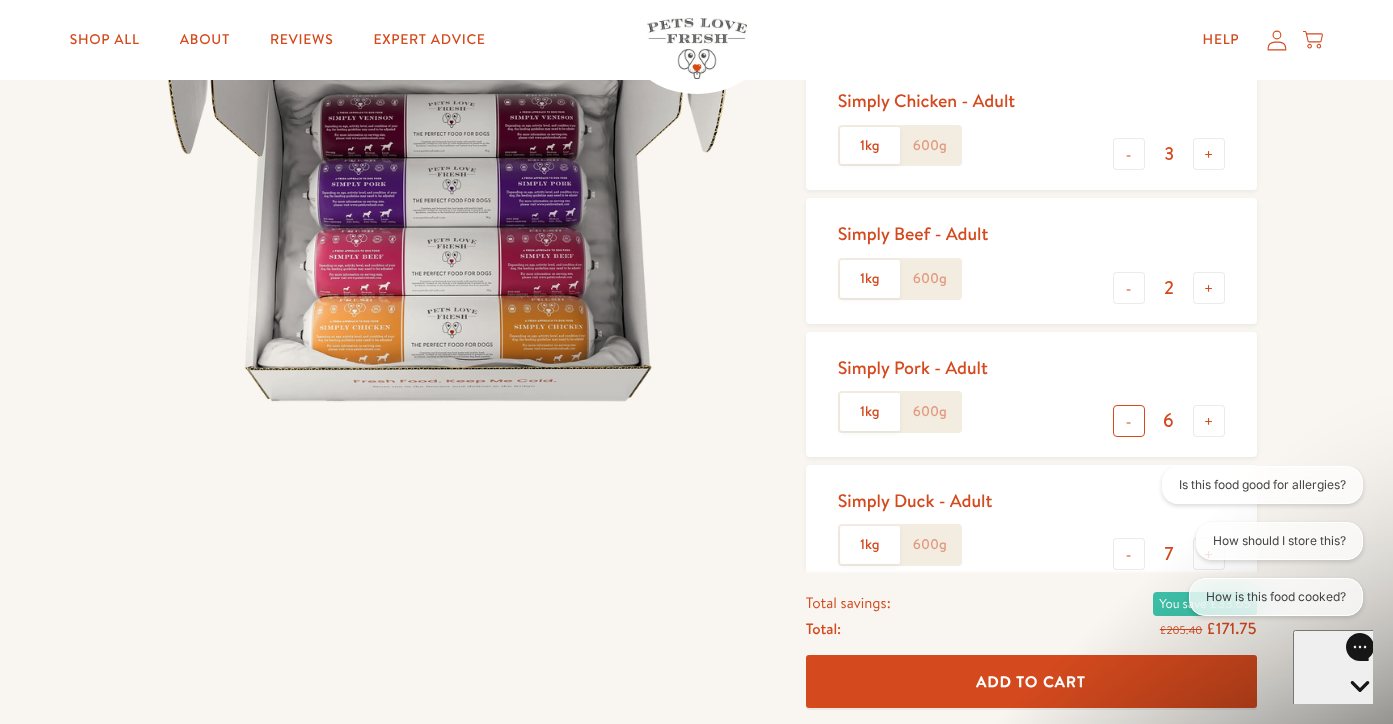 click on "-" at bounding box center (1129, 421) 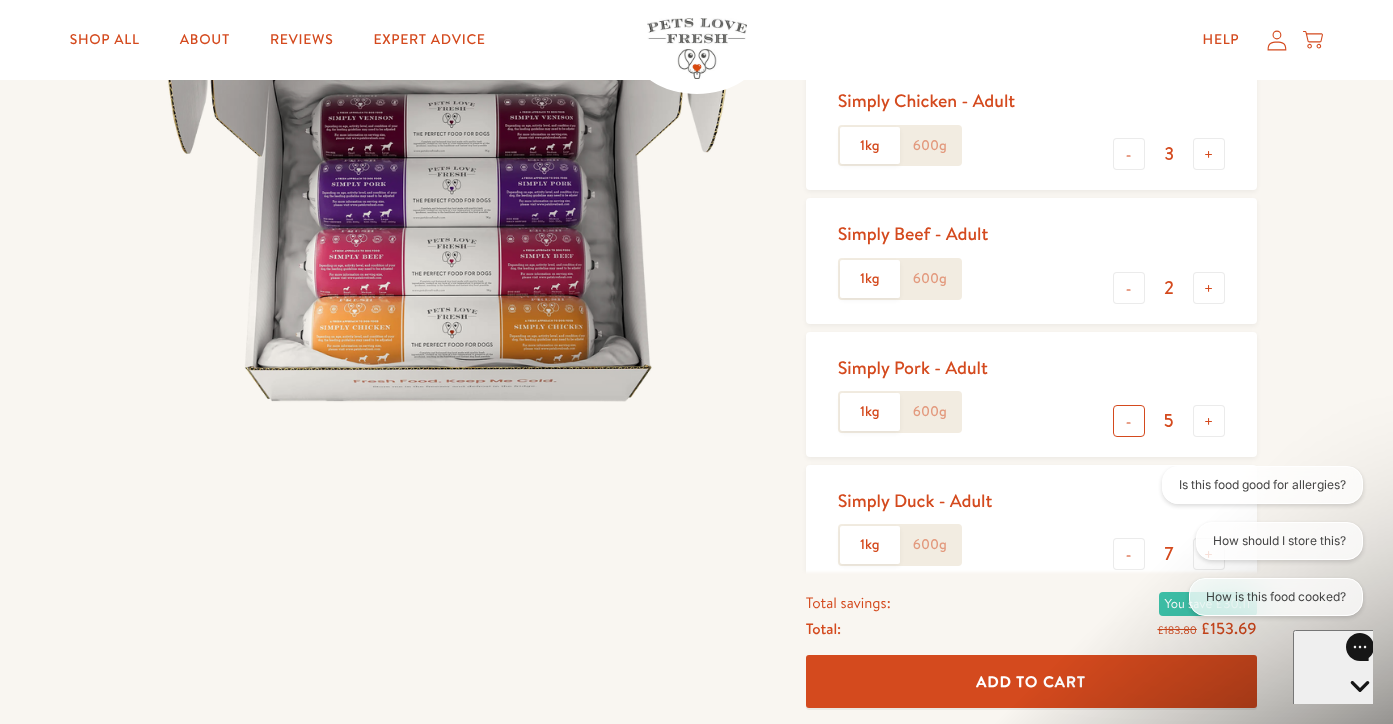 click on "-" at bounding box center (1129, 421) 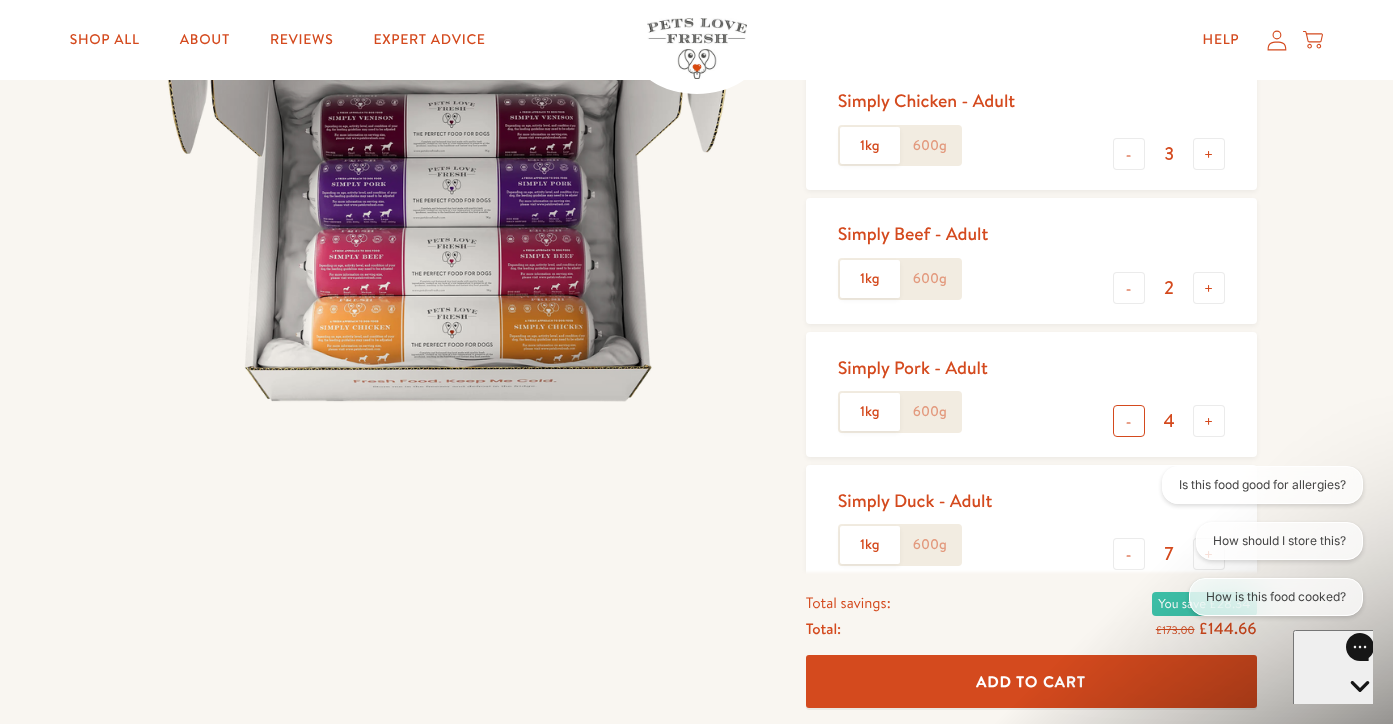 click on "-" at bounding box center (1129, 421) 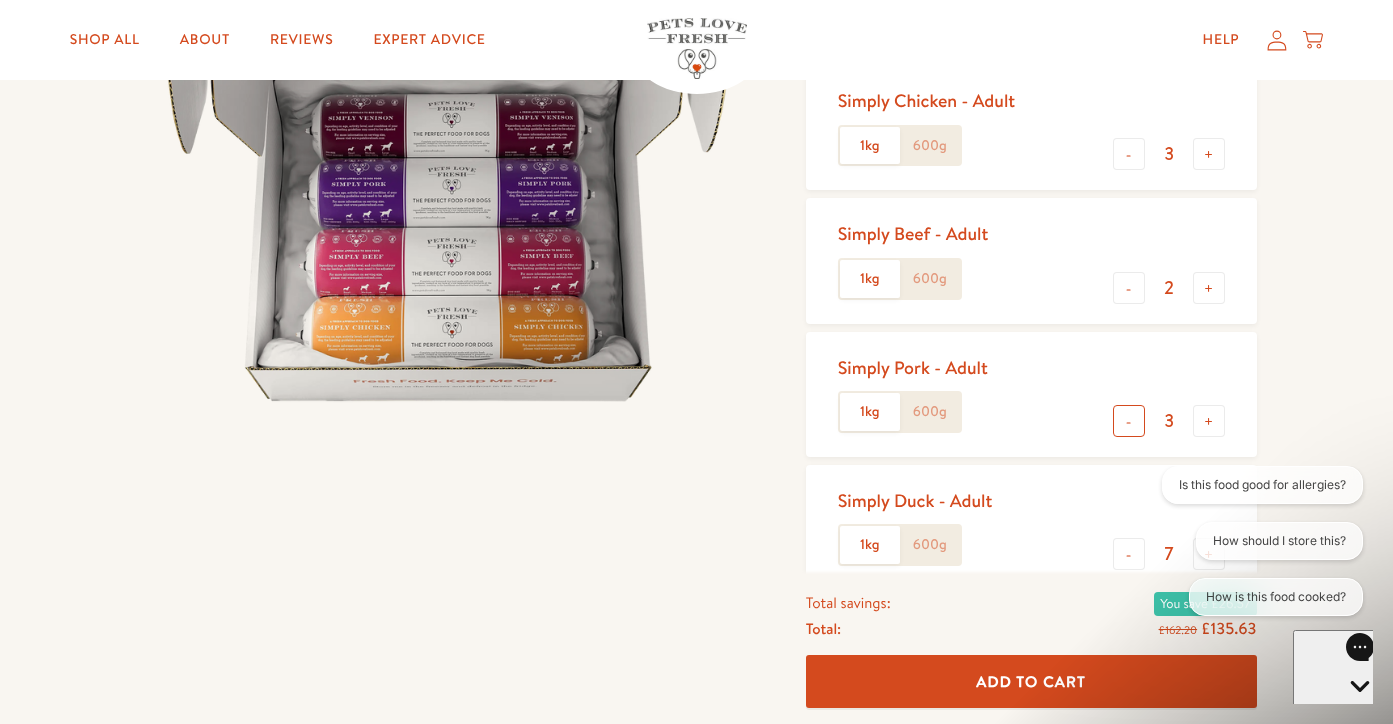 click on "-" at bounding box center (1129, 421) 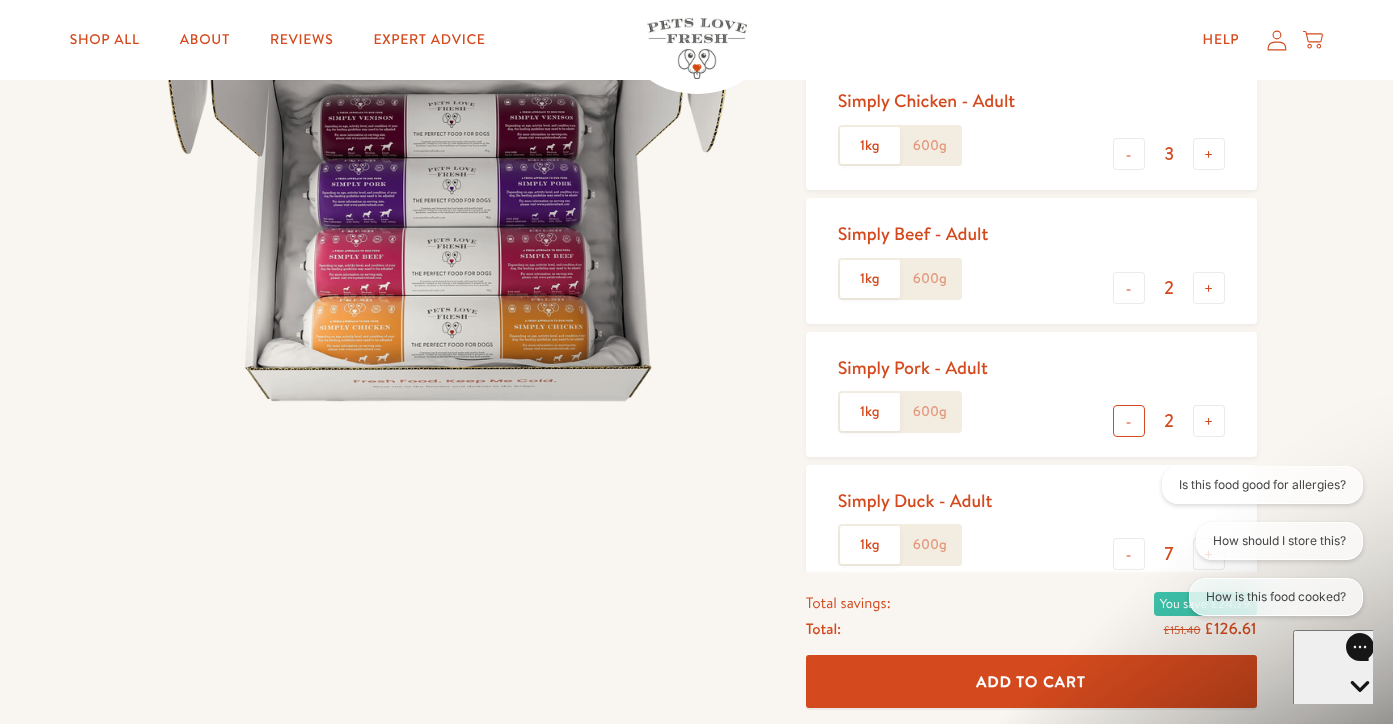 click on "-" at bounding box center (1129, 421) 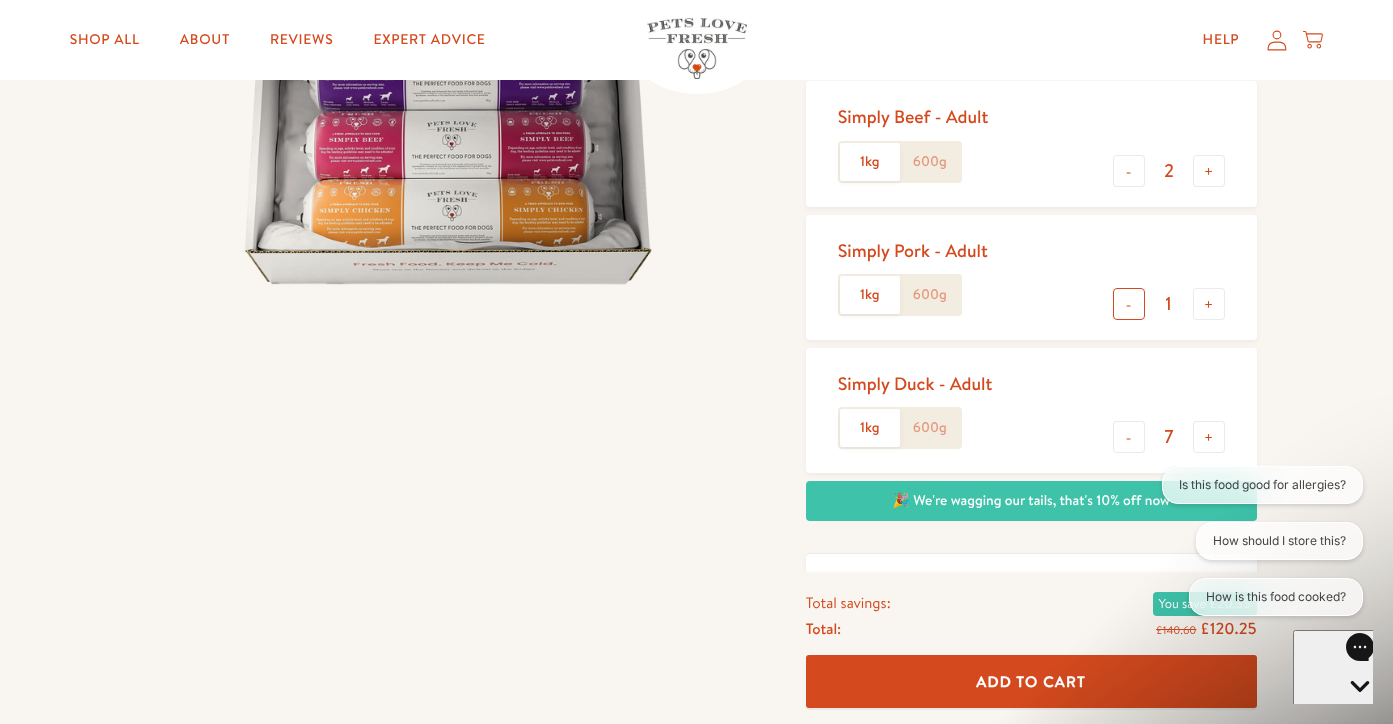 scroll, scrollTop: 434, scrollLeft: 0, axis: vertical 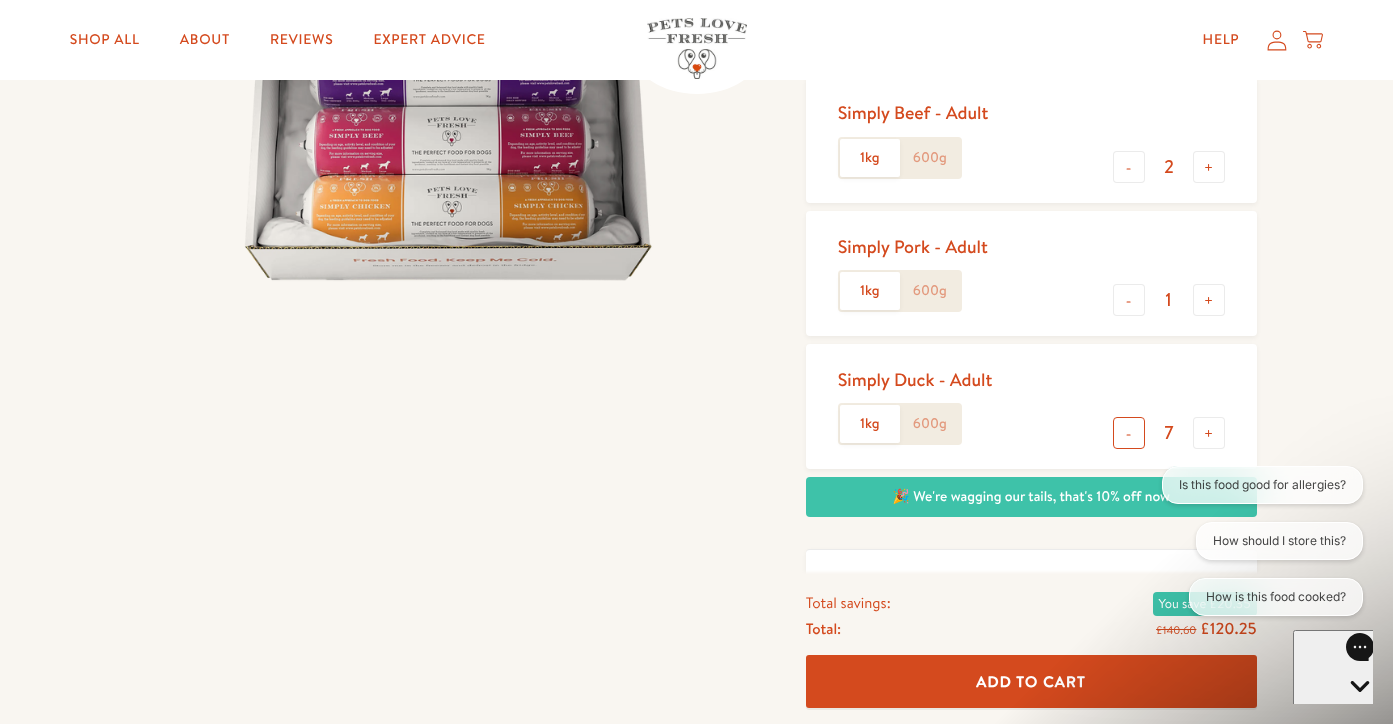 click on "-" at bounding box center [1129, 433] 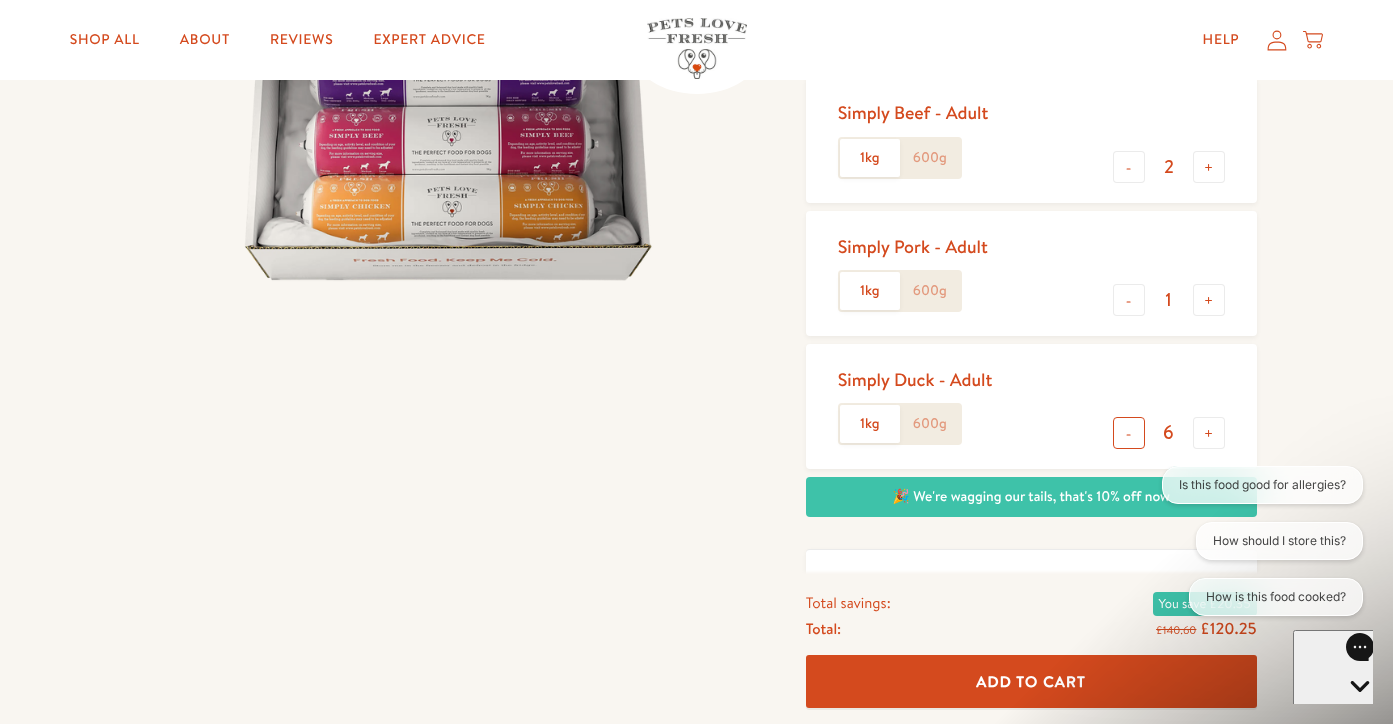 click on "-" at bounding box center [1129, 433] 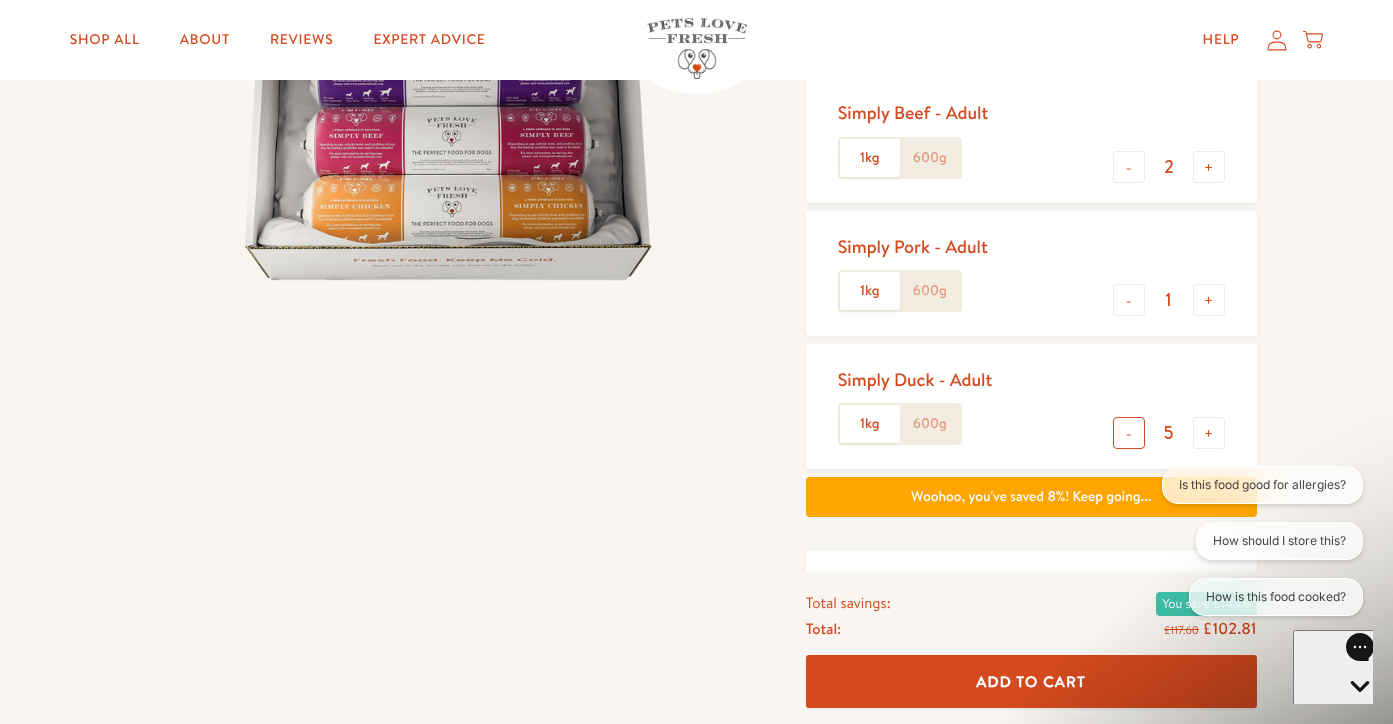 click on "-" at bounding box center (1129, 433) 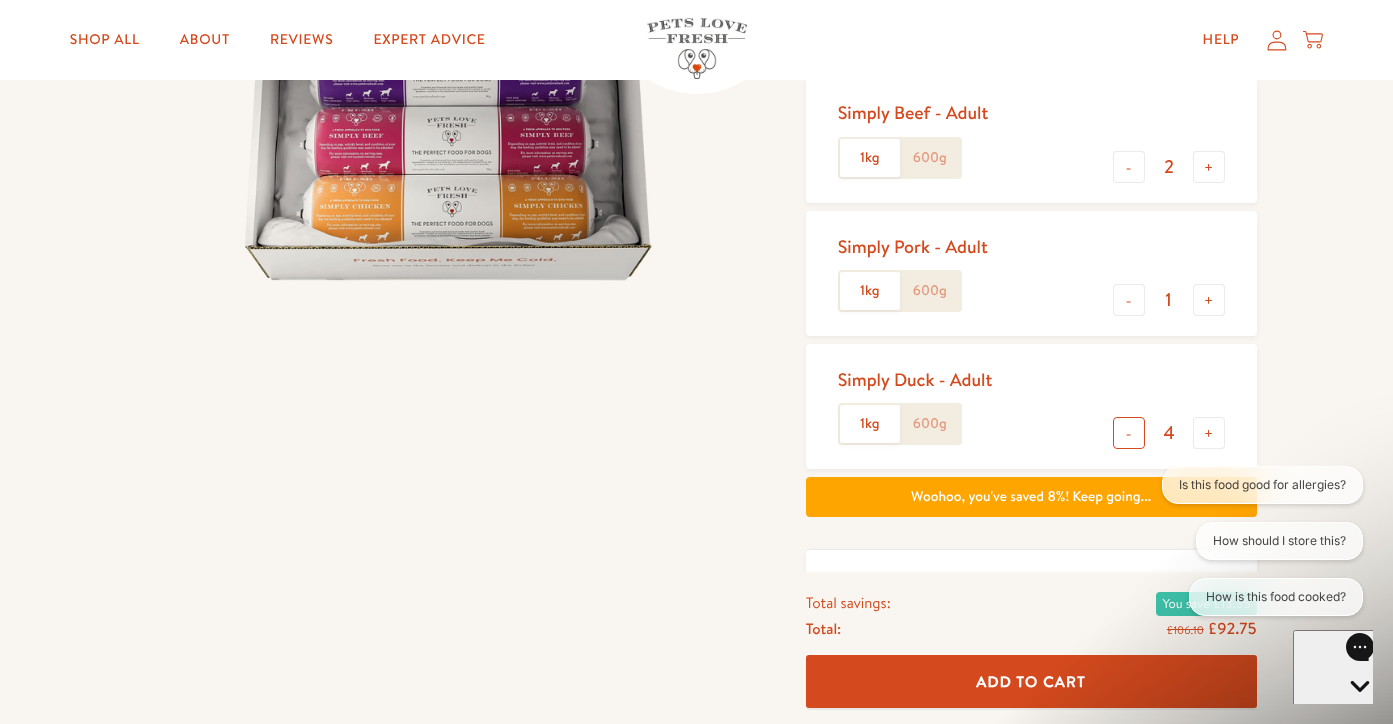 click on "-" at bounding box center (1129, 433) 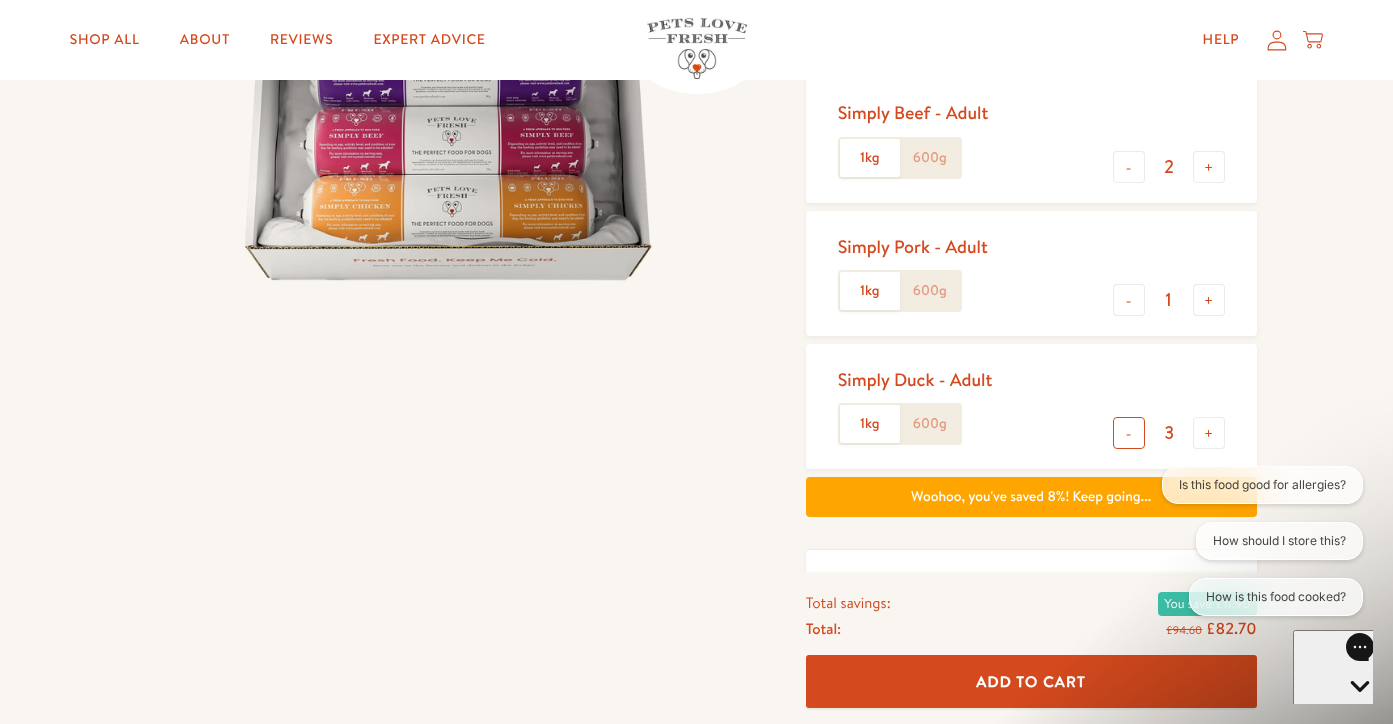 click on "-" at bounding box center [1129, 433] 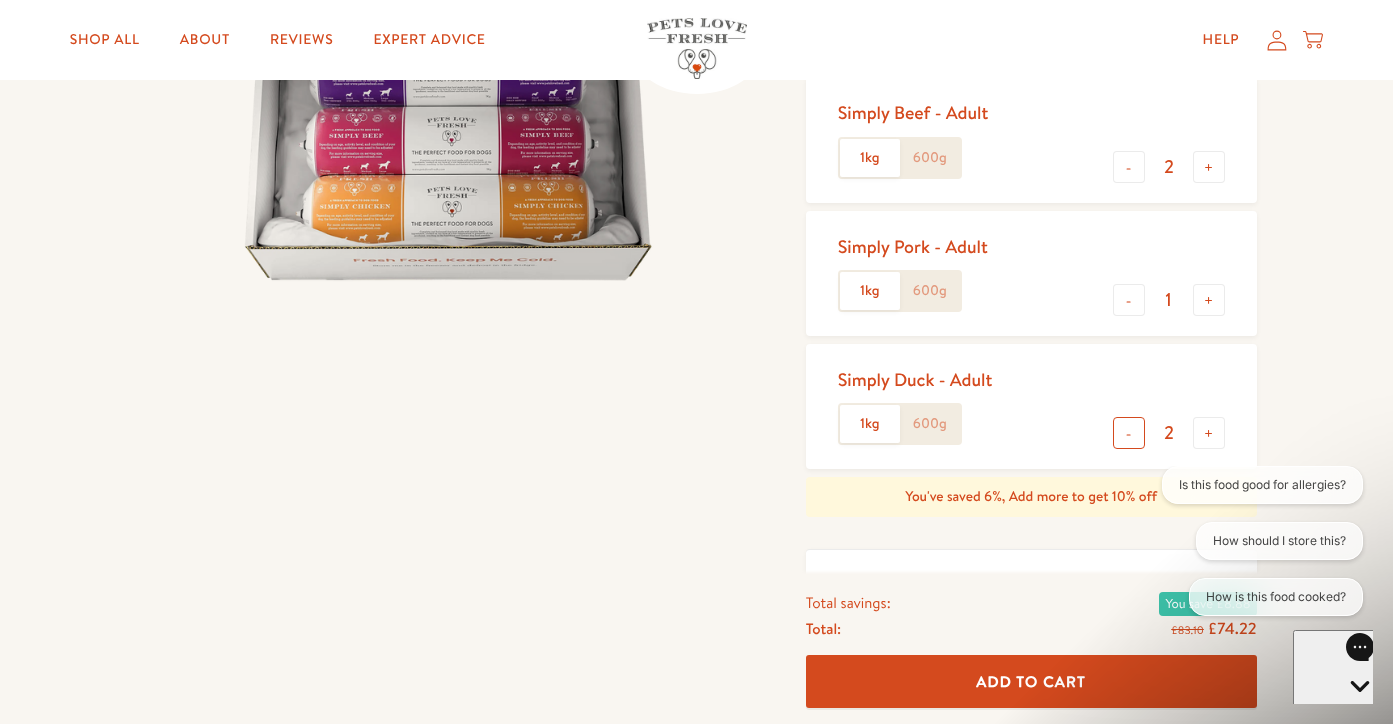 click on "-" at bounding box center (1129, 433) 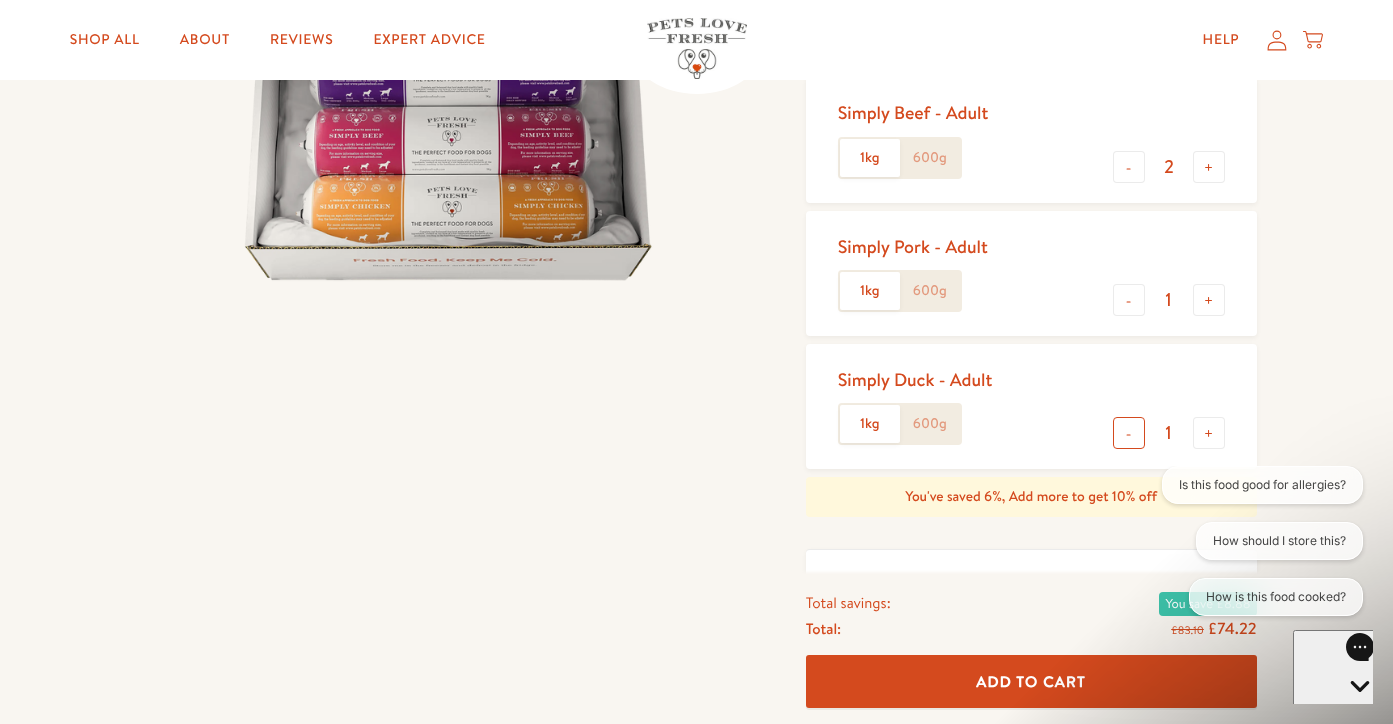 click on "-" at bounding box center (1129, 433) 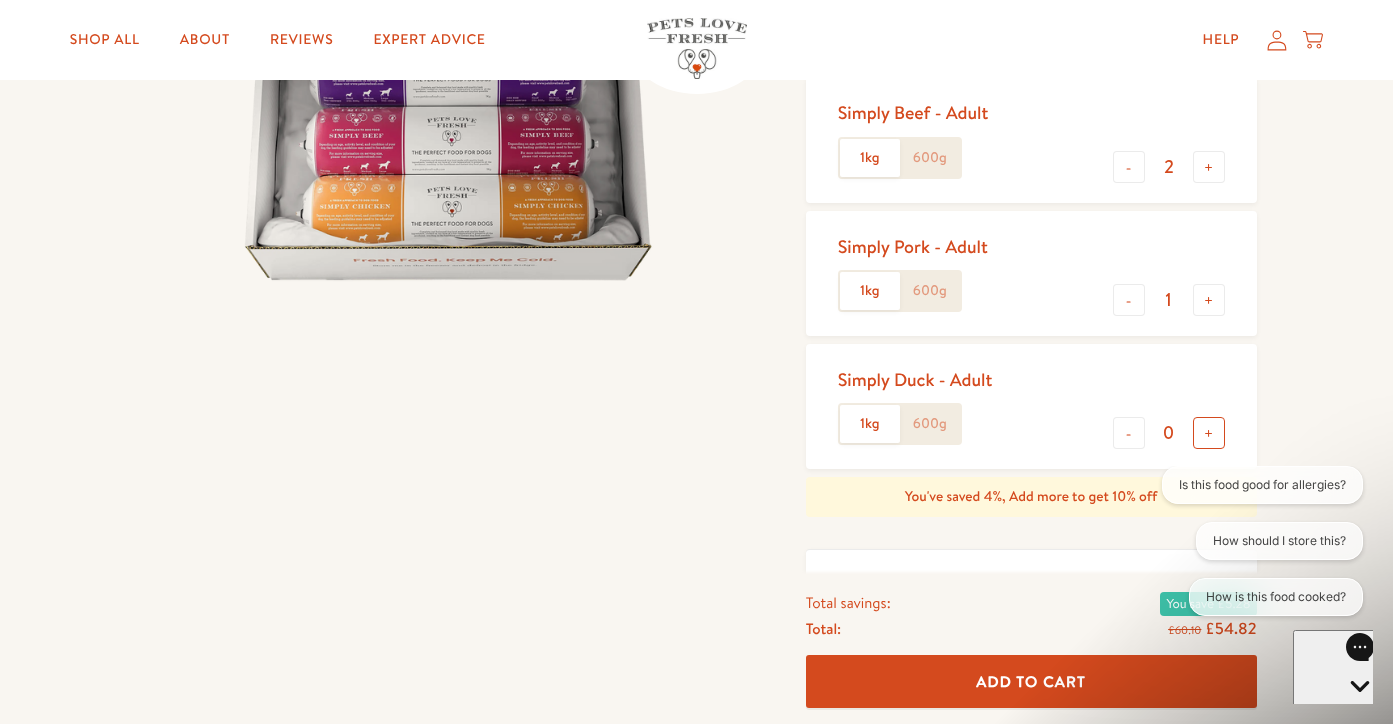 click on "+" at bounding box center [1209, 433] 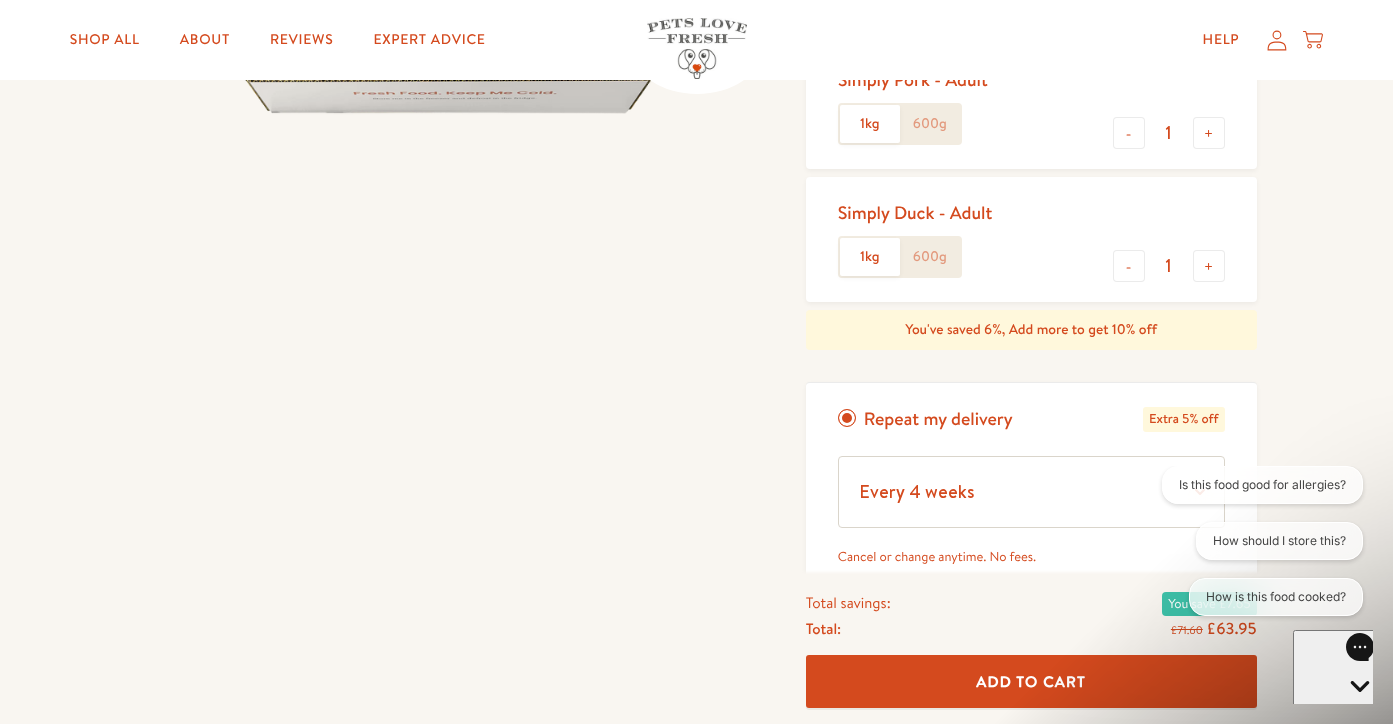 scroll, scrollTop: 596, scrollLeft: 0, axis: vertical 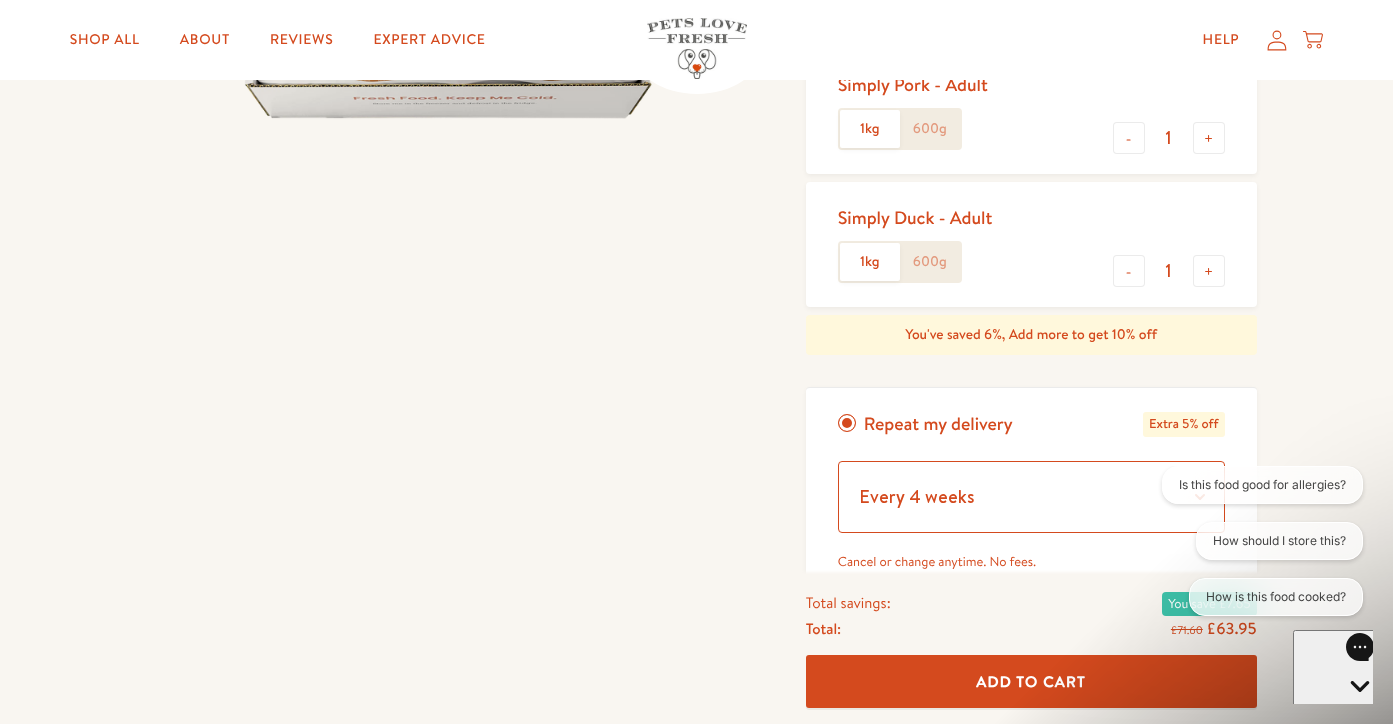 select on "Every 1 week" 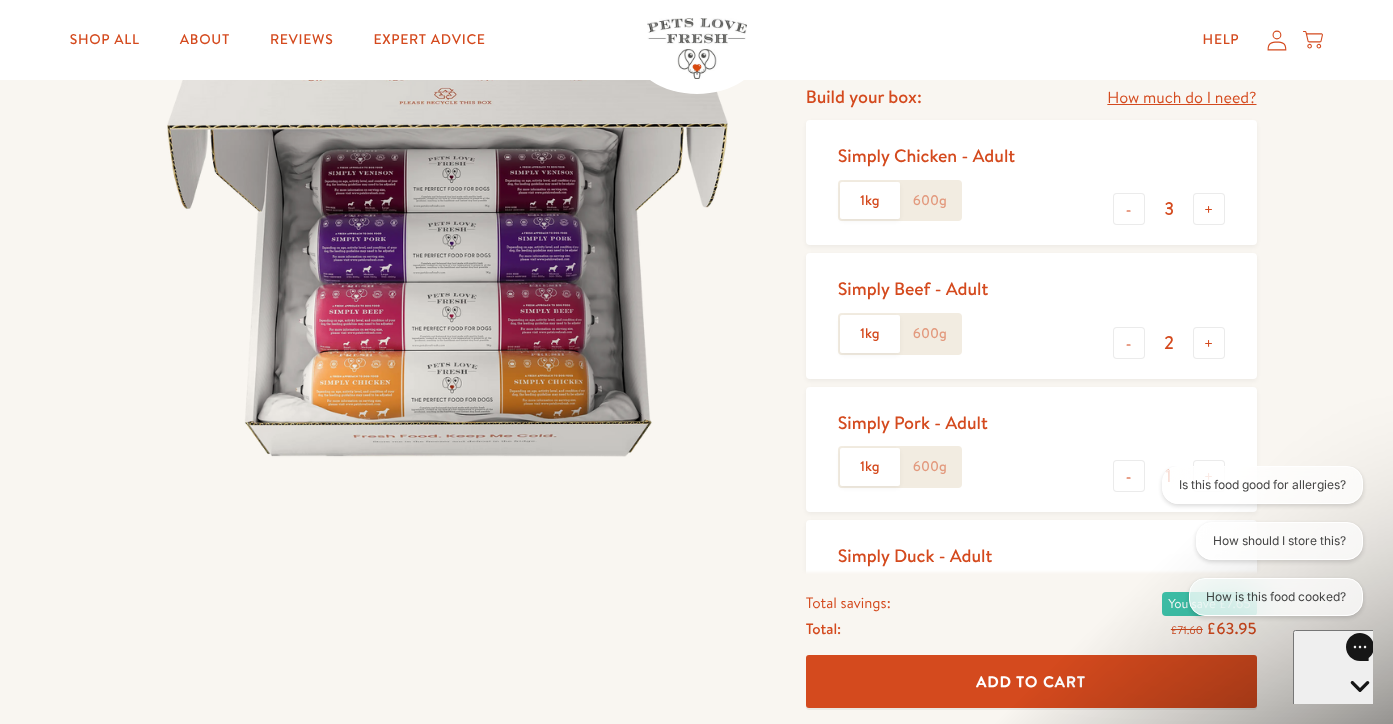 scroll, scrollTop: 166, scrollLeft: 0, axis: vertical 